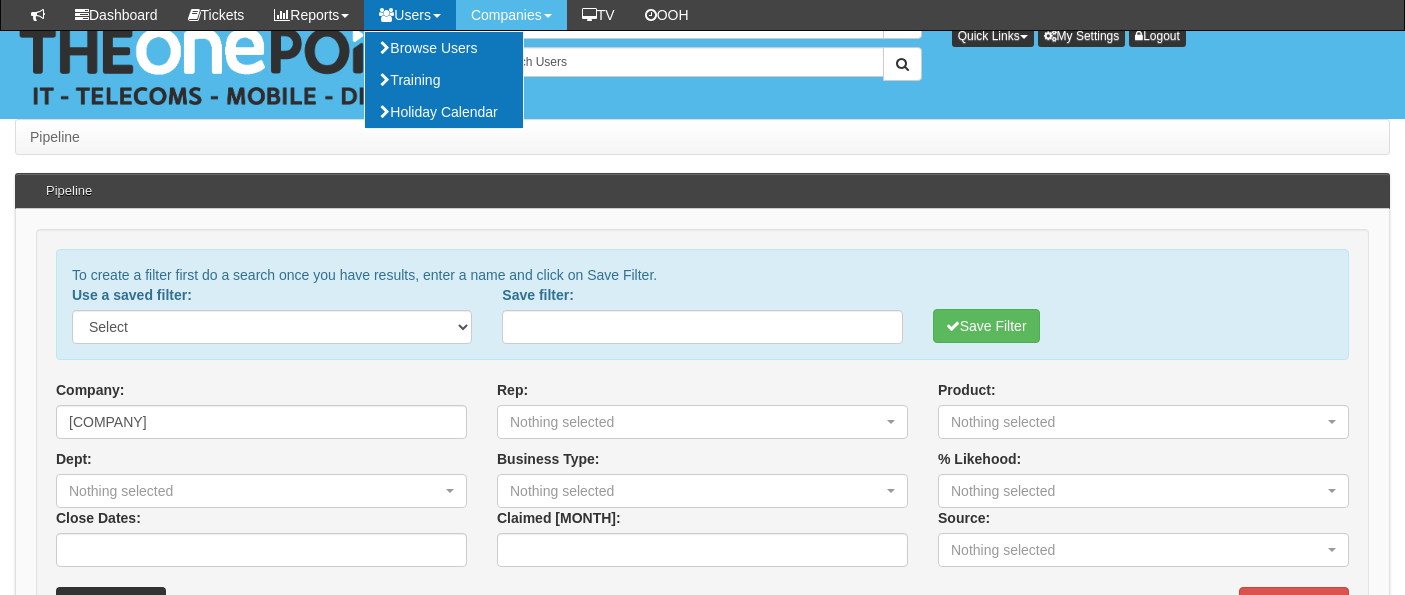 select 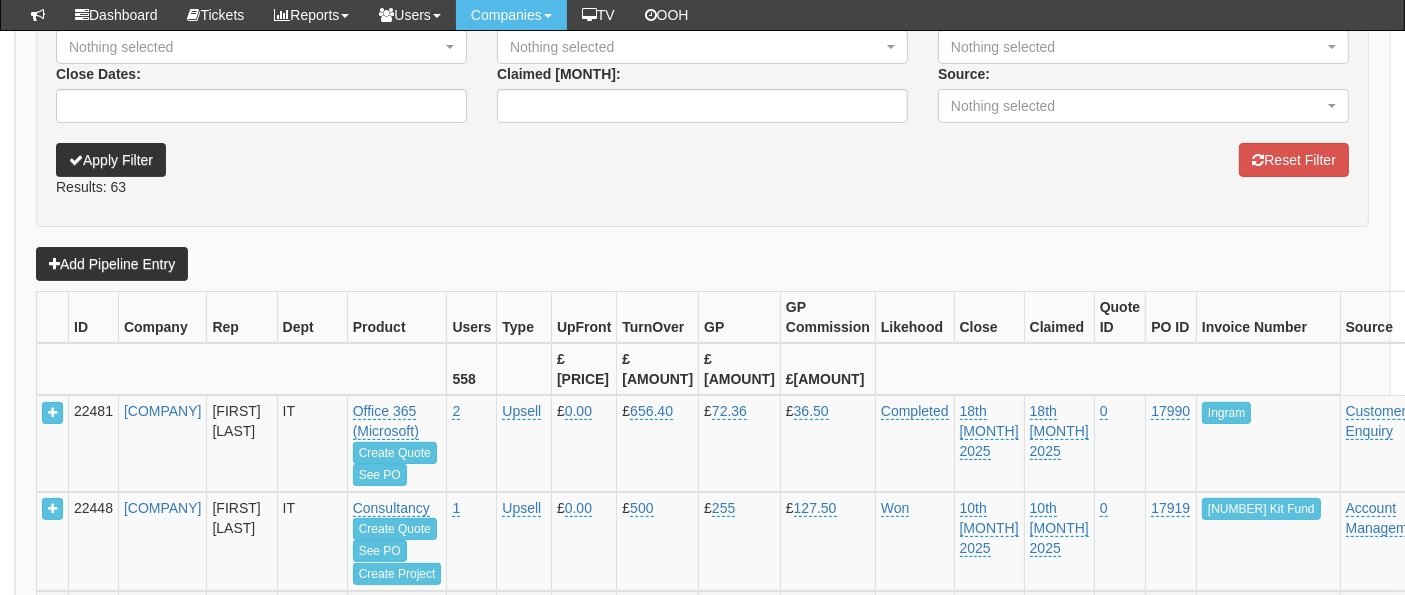 scroll, scrollTop: 0, scrollLeft: 0, axis: both 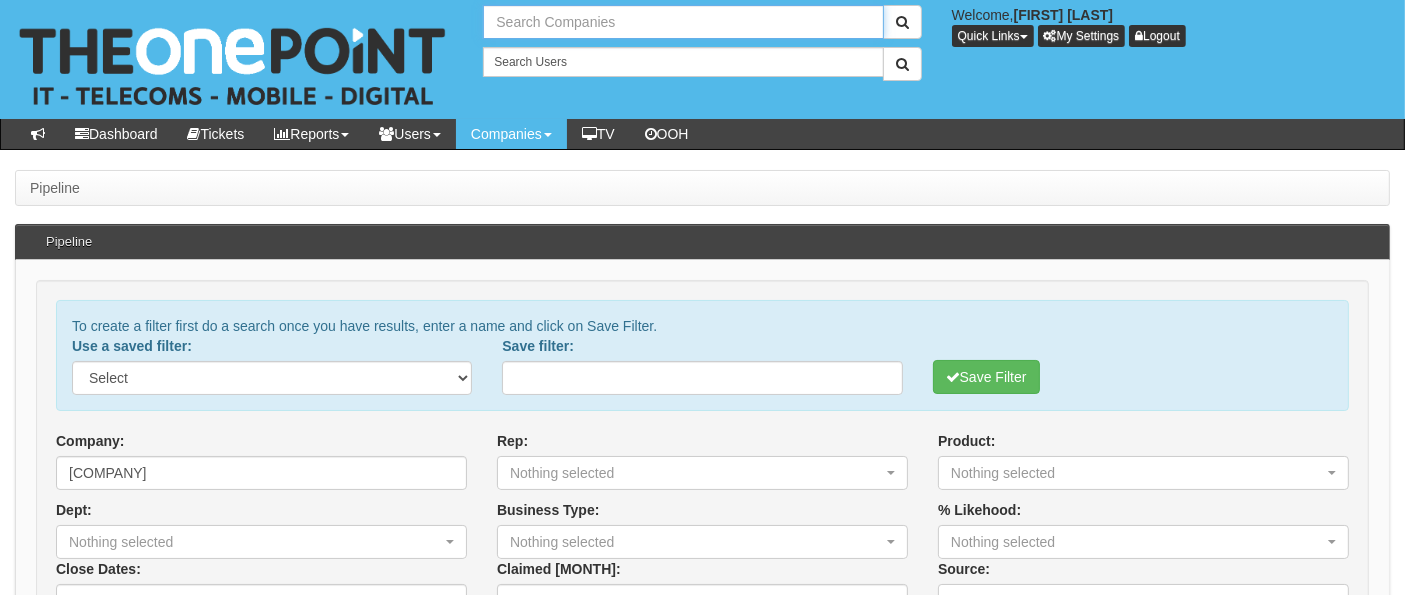 click at bounding box center [683, 22] 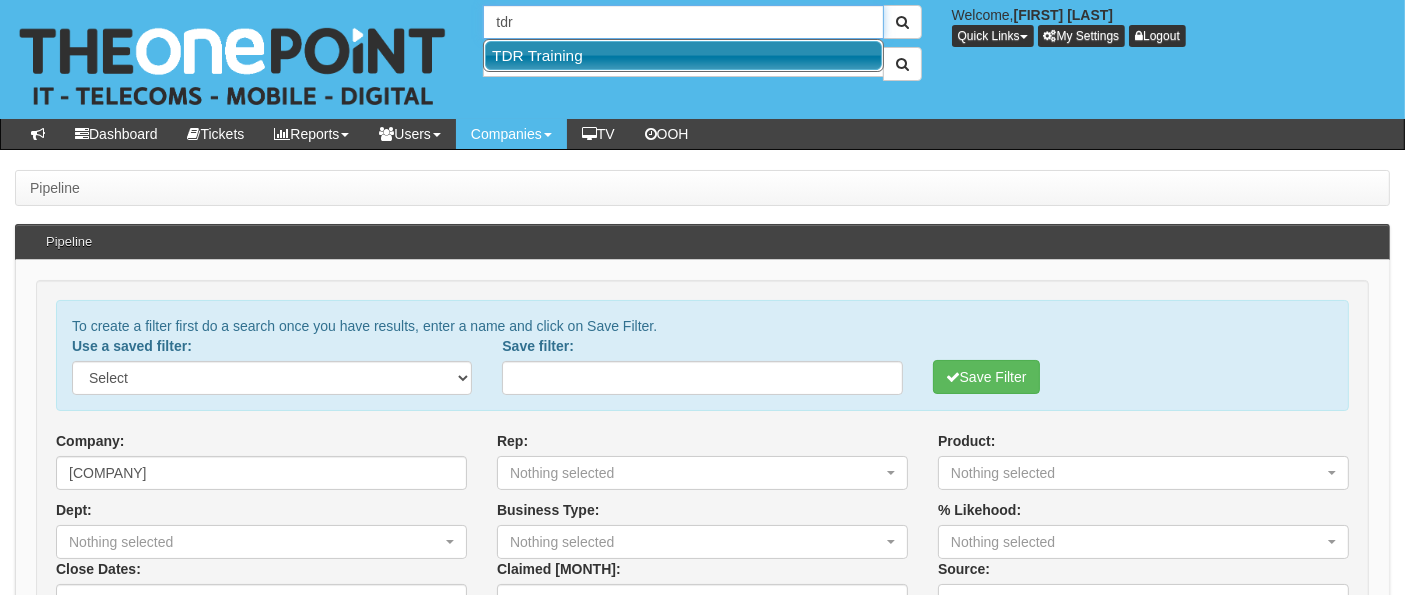 click on "TDR Training" at bounding box center [683, 55] 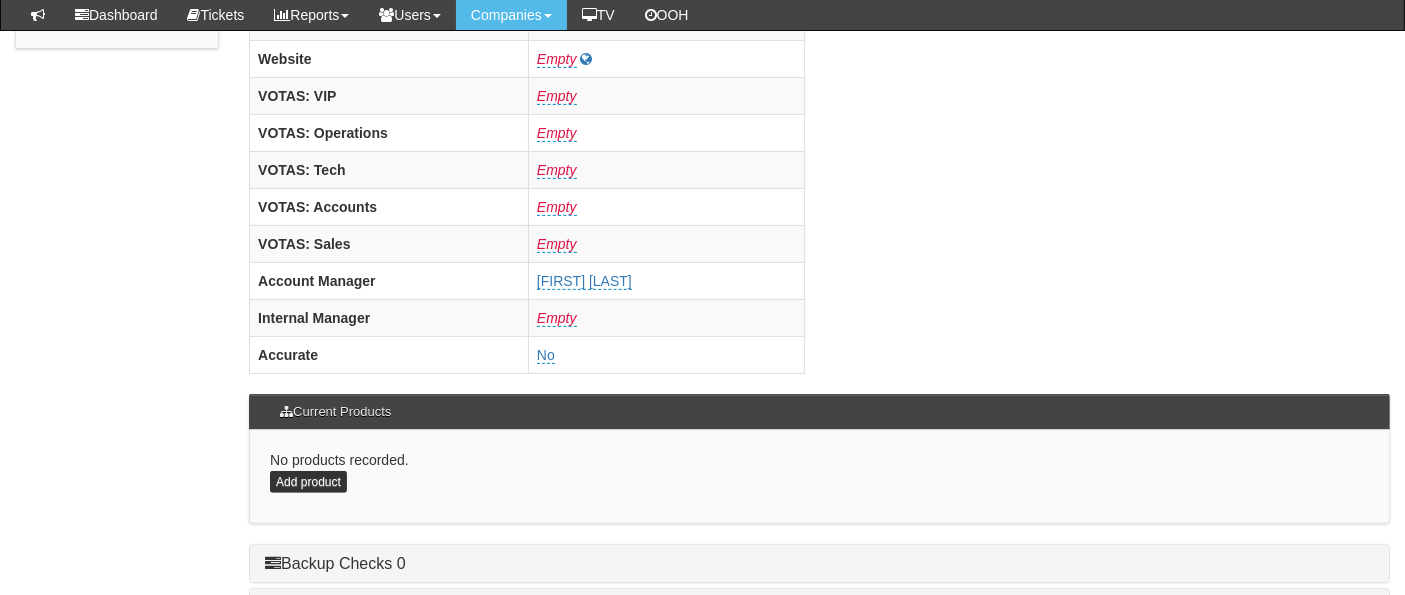 scroll, scrollTop: 1111, scrollLeft: 0, axis: vertical 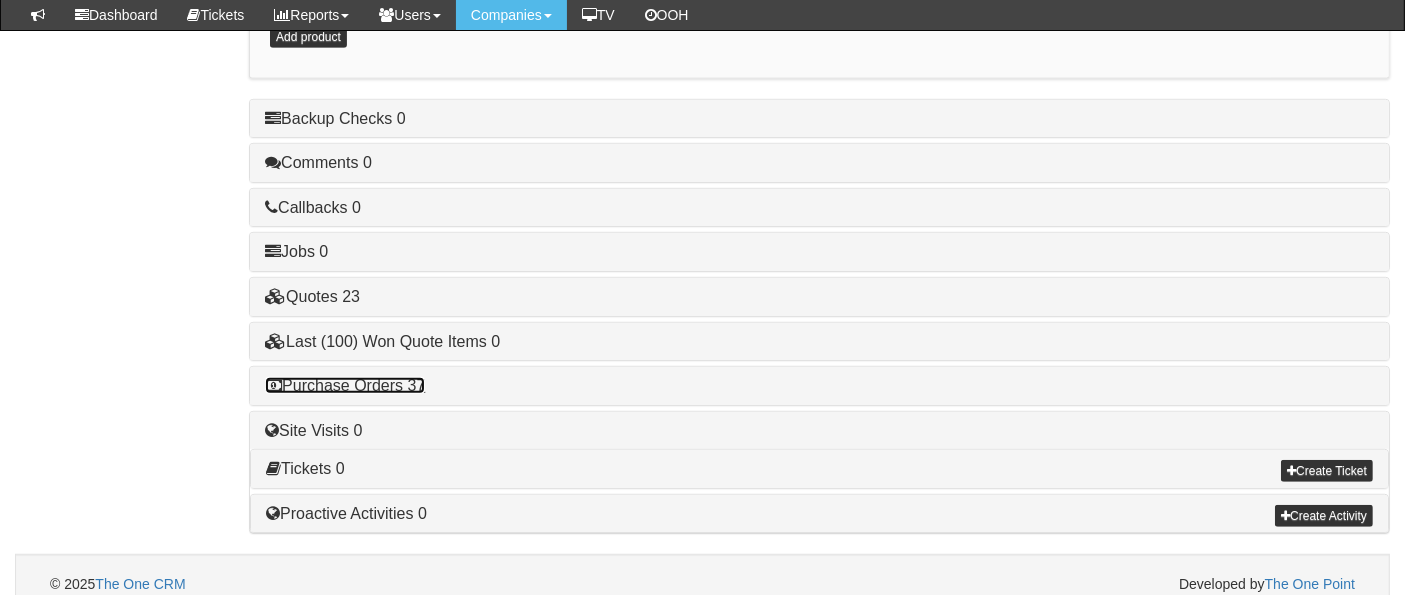click on "Purchase Orders 37" at bounding box center (345, 385) 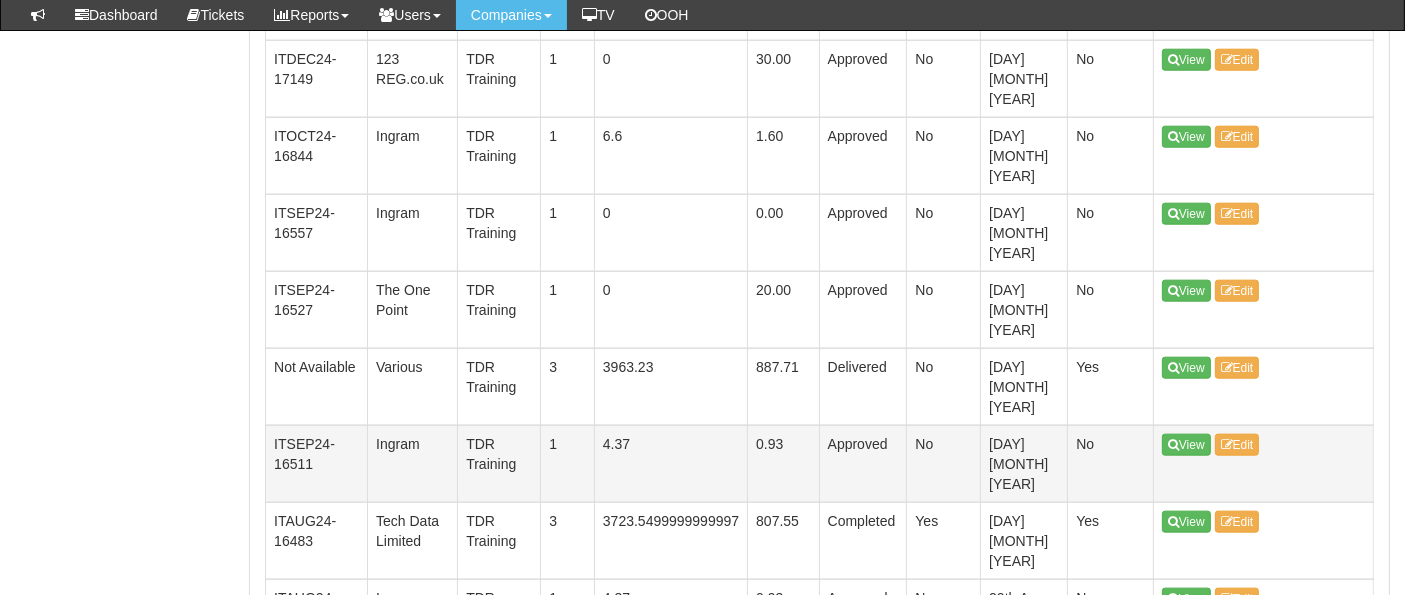 scroll, scrollTop: 2111, scrollLeft: 0, axis: vertical 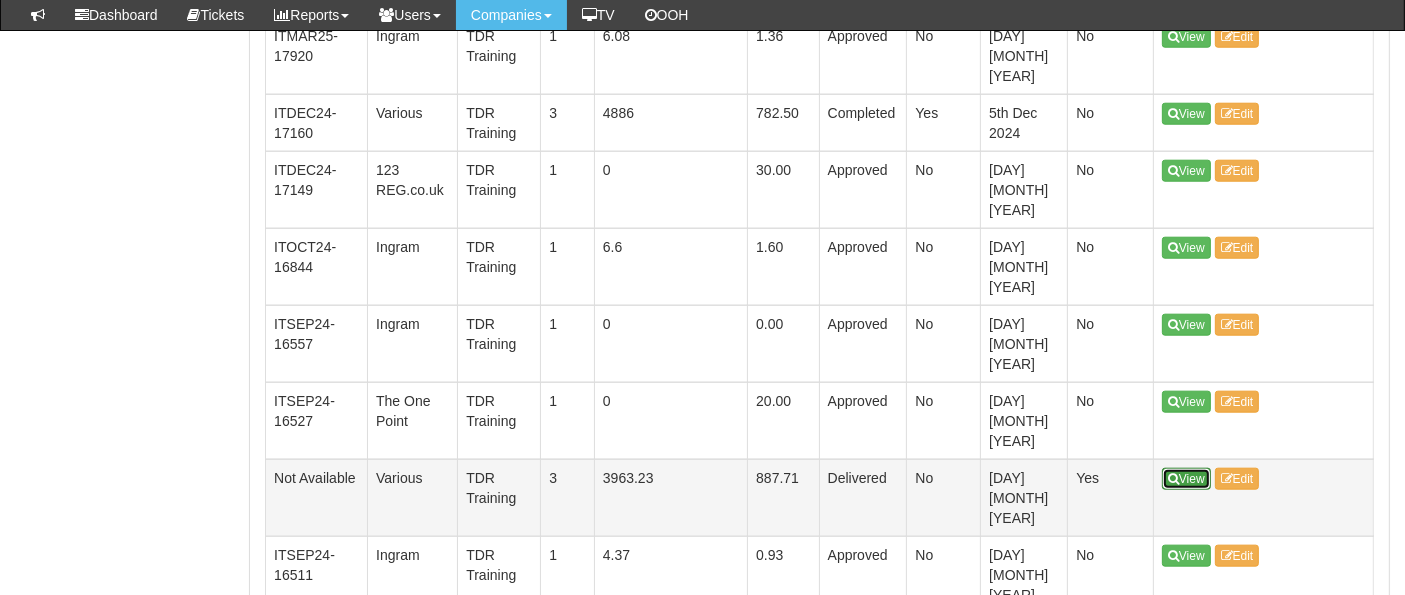 click on "View" at bounding box center [1186, 479] 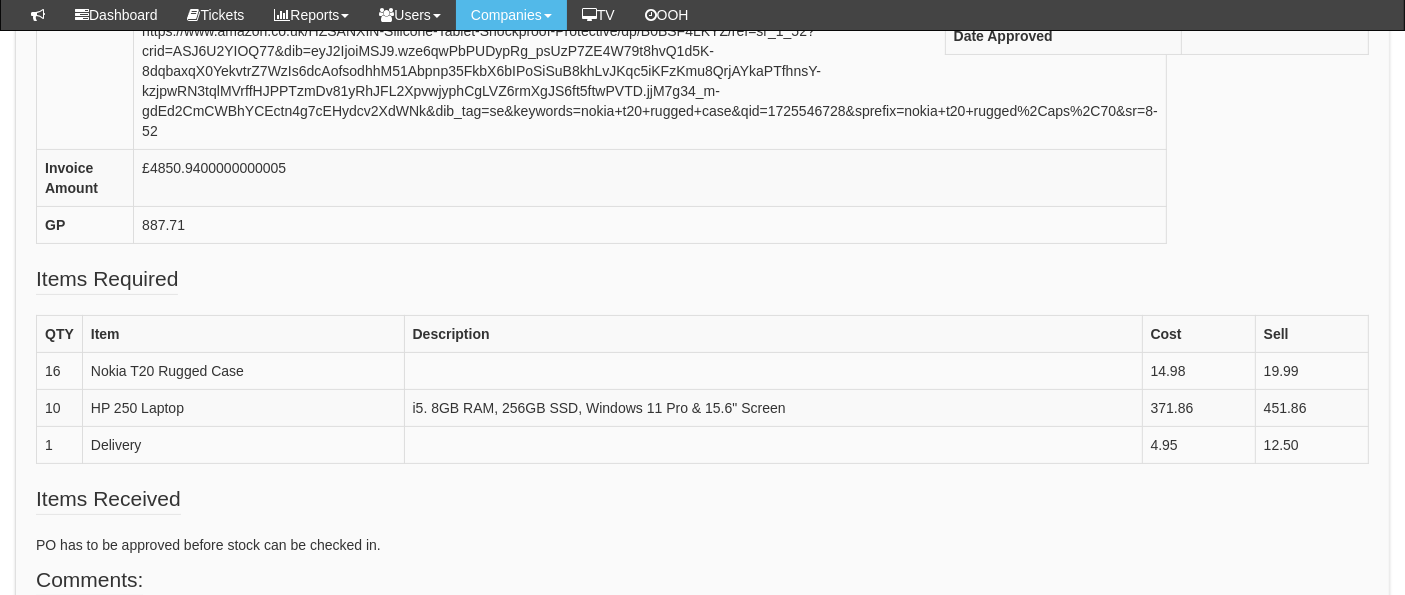 scroll, scrollTop: 554, scrollLeft: 0, axis: vertical 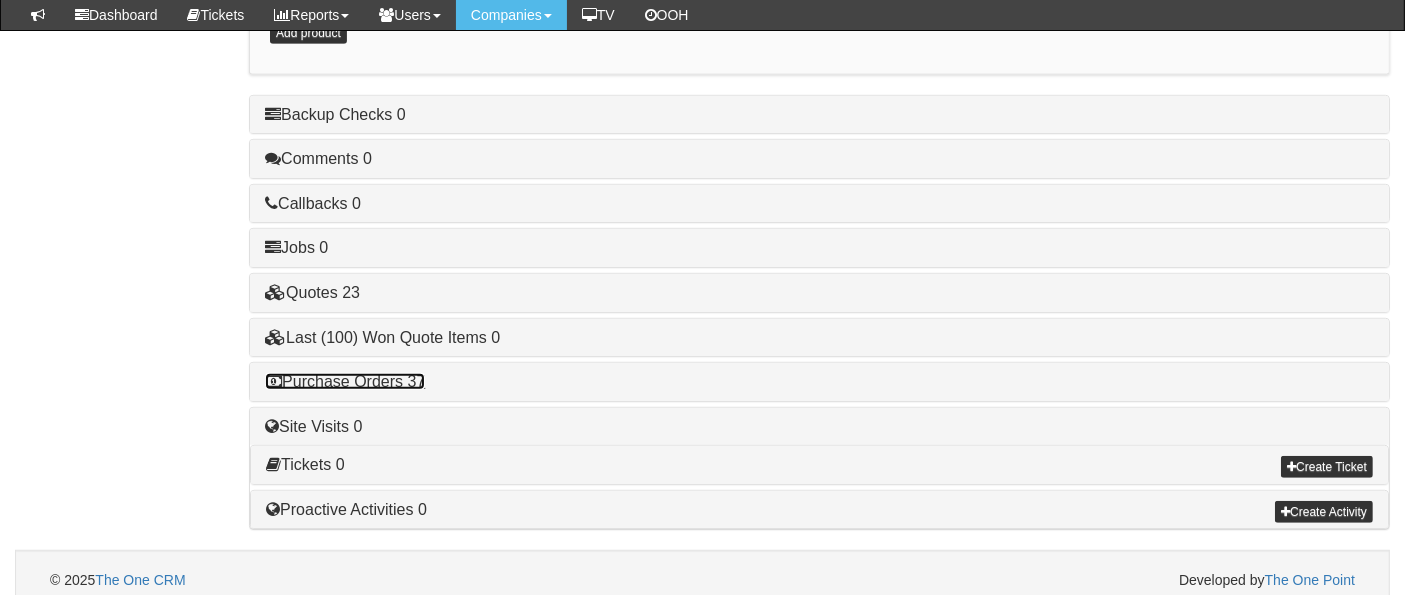 click on "Purchase Orders 37" at bounding box center [345, 381] 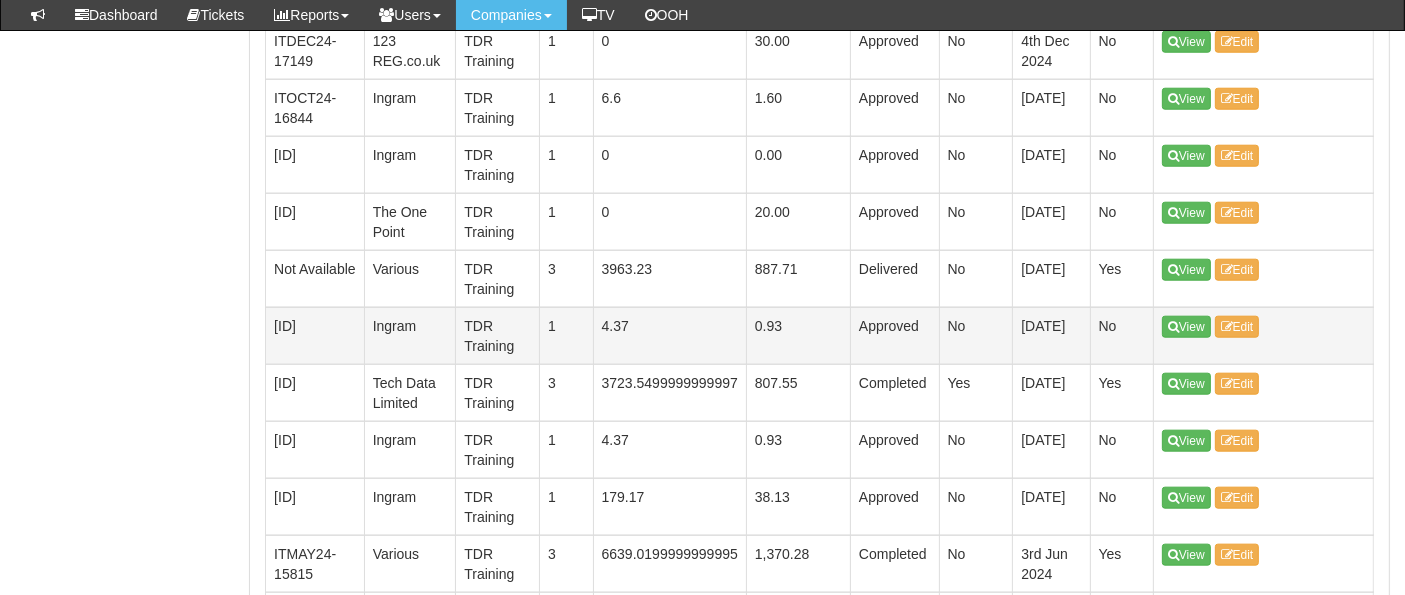 scroll, scrollTop: 2115, scrollLeft: 0, axis: vertical 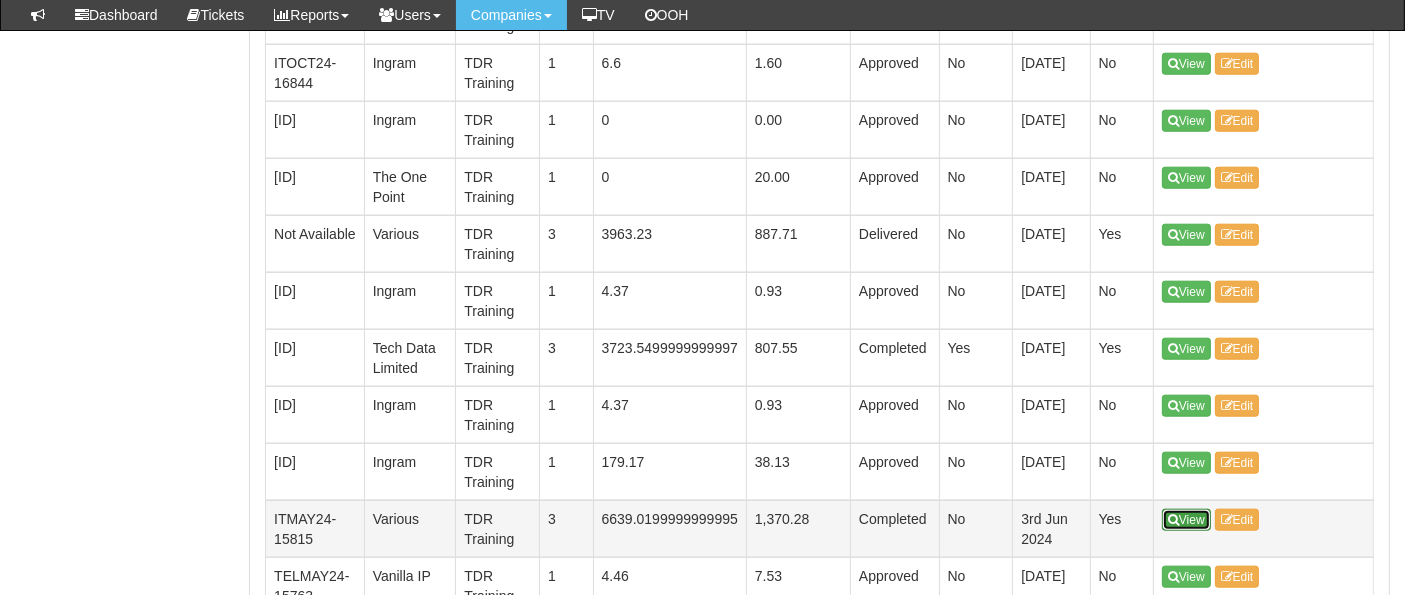 click on "View" at bounding box center [1186, 520] 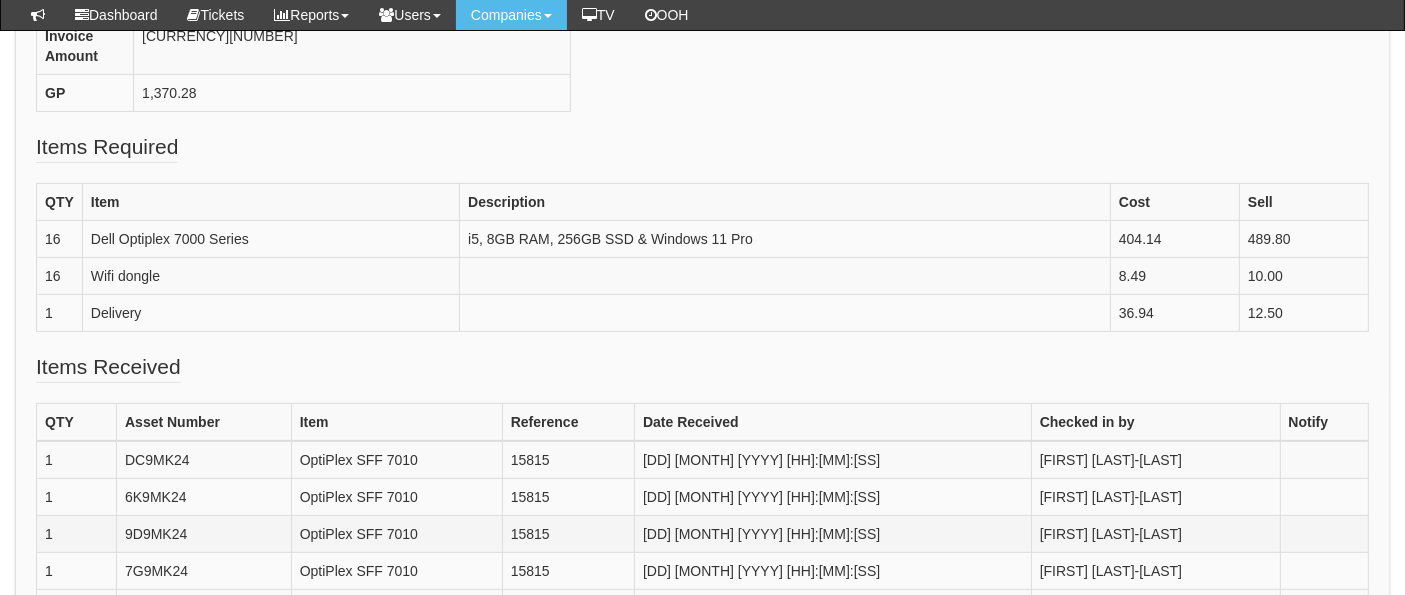 scroll, scrollTop: 888, scrollLeft: 0, axis: vertical 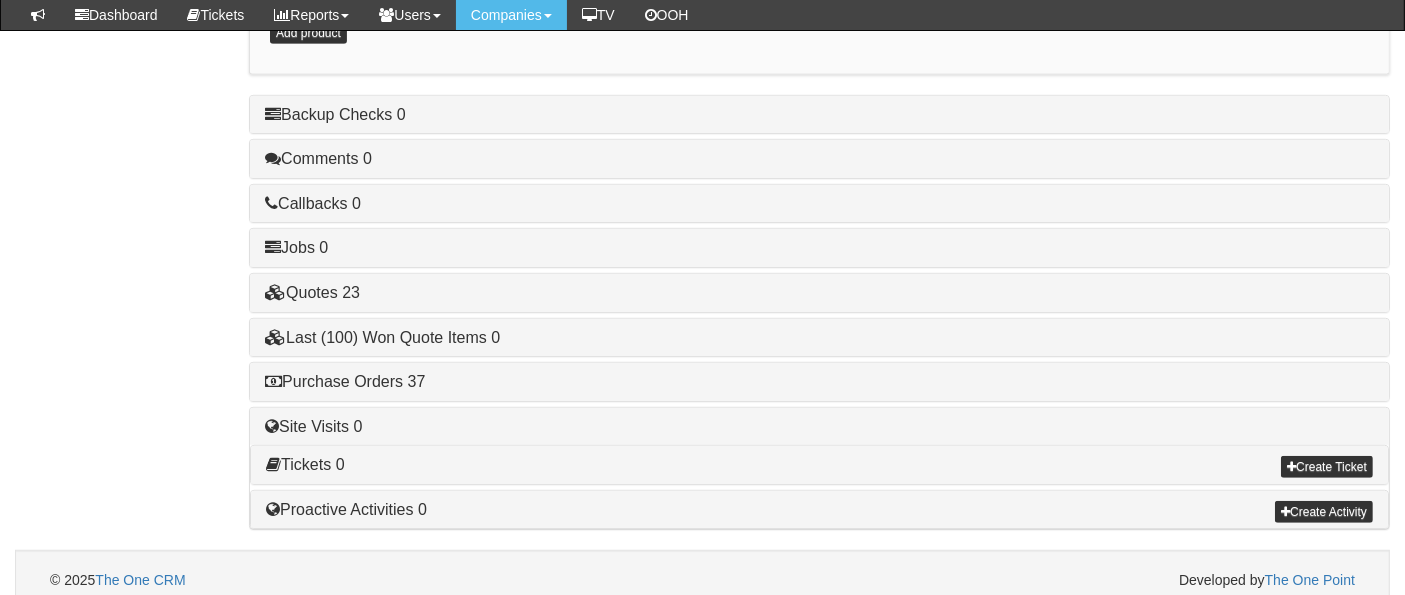click on "Purchase Orders 37" at bounding box center [819, 382] 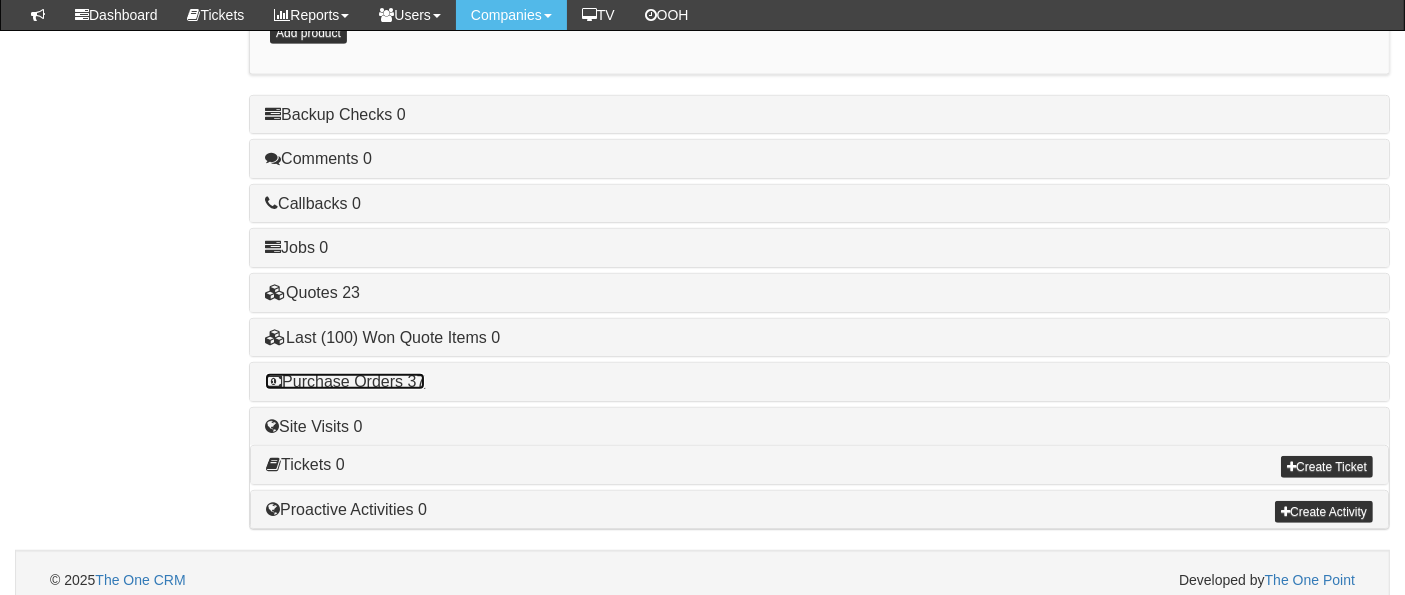 click on "Purchase Orders 37" at bounding box center (345, 381) 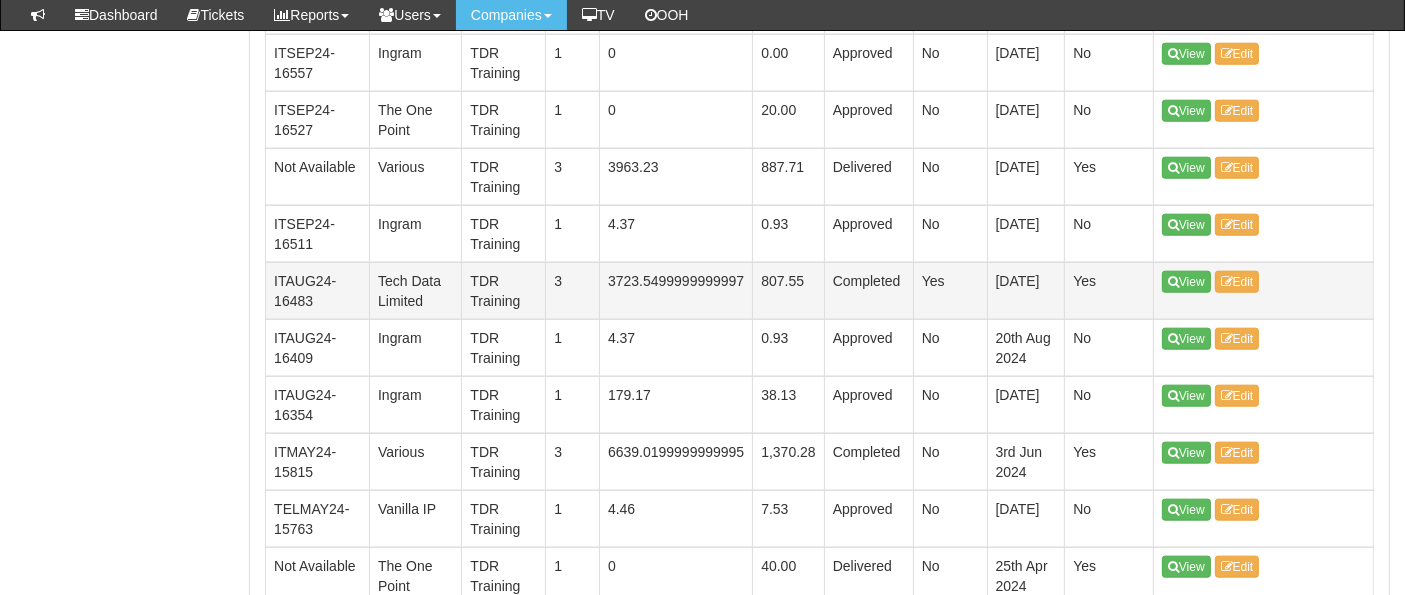 scroll, scrollTop: 2226, scrollLeft: 0, axis: vertical 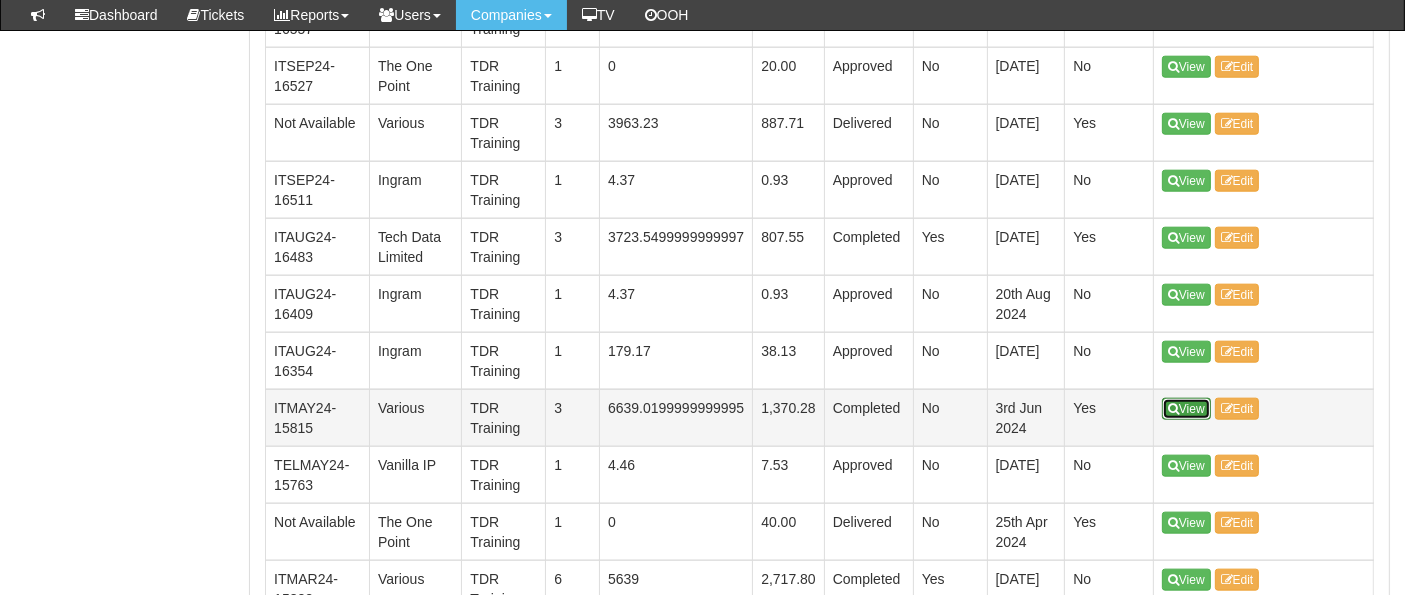 click on "View" at bounding box center [1186, 409] 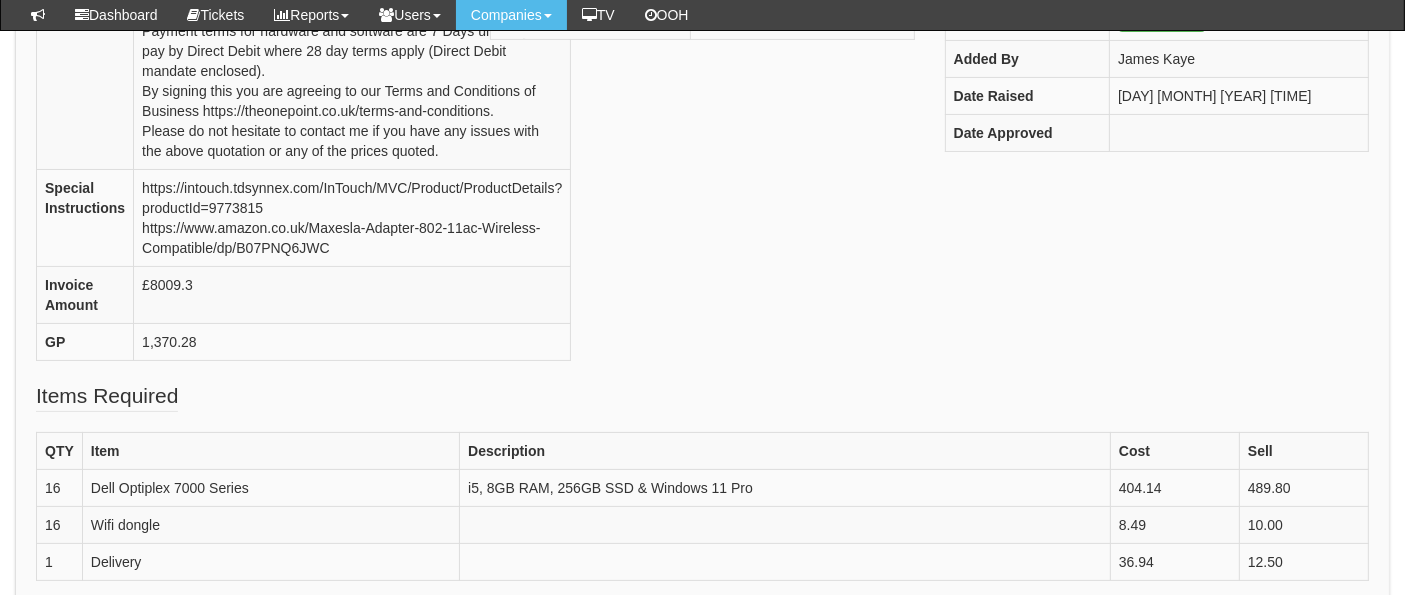 scroll, scrollTop: 554, scrollLeft: 0, axis: vertical 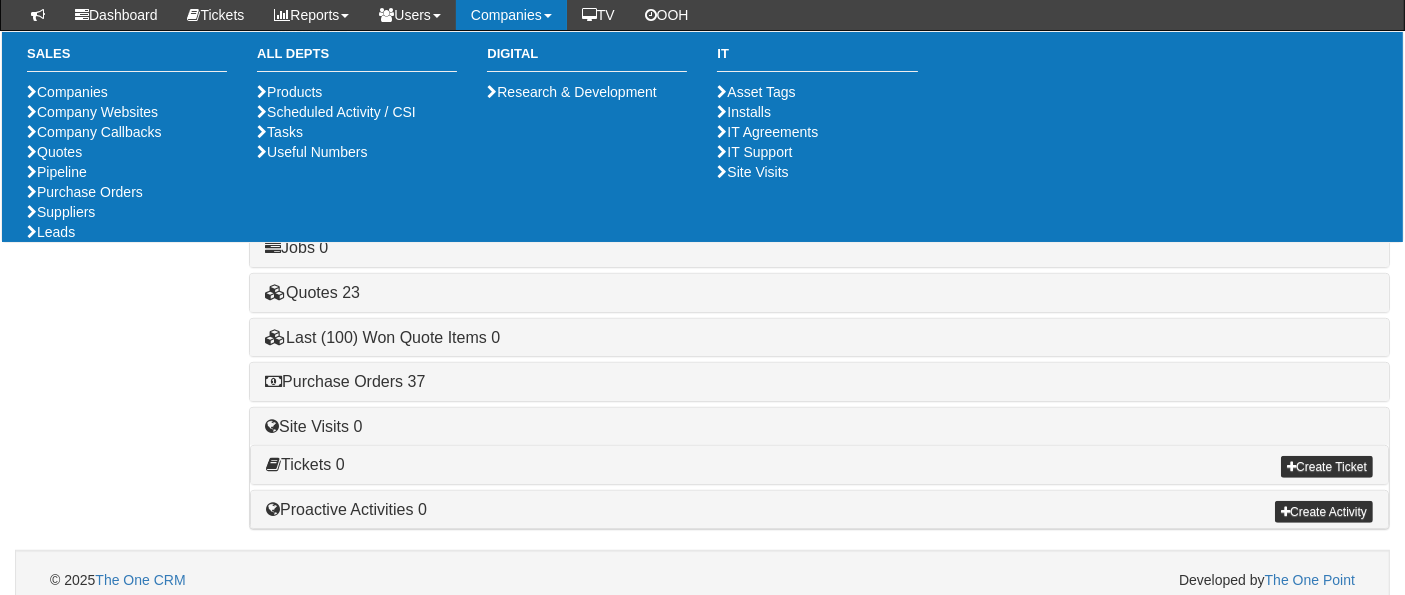 click on "Companies
Company Websites
Company Callbacks
Quotes
Pipeline
Purchase Orders
Suppliers
Leads" at bounding box center (127, 162) 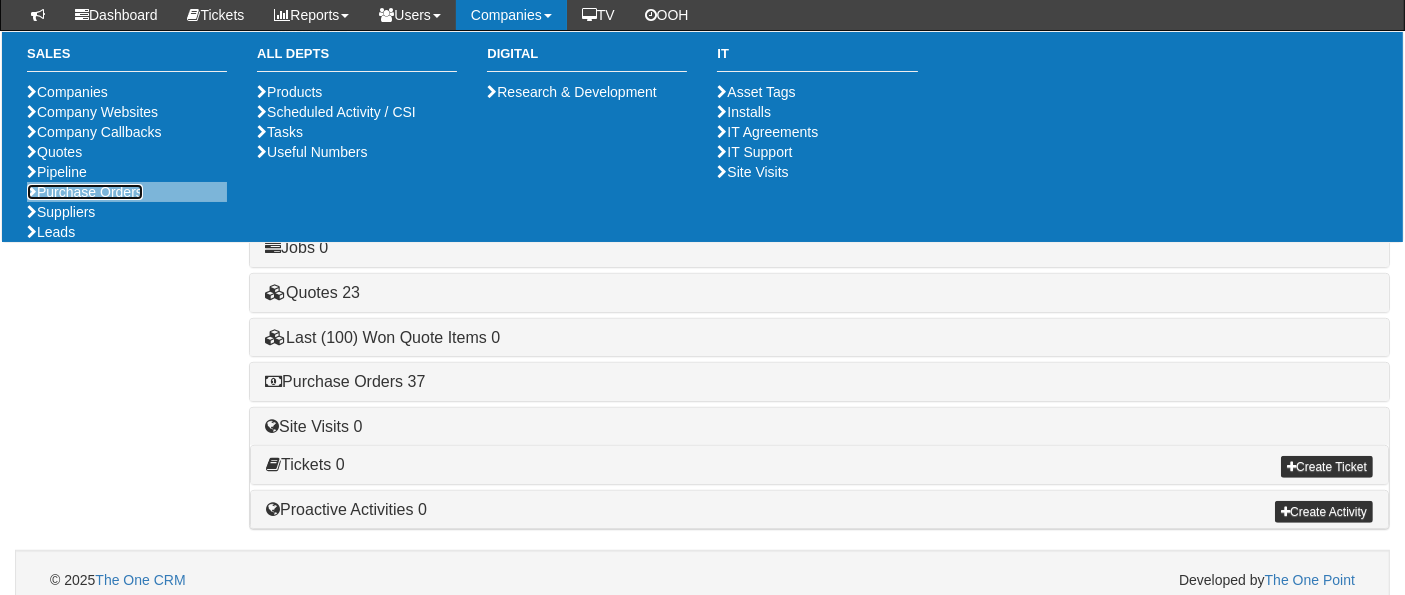click on "Purchase Orders" at bounding box center (85, 192) 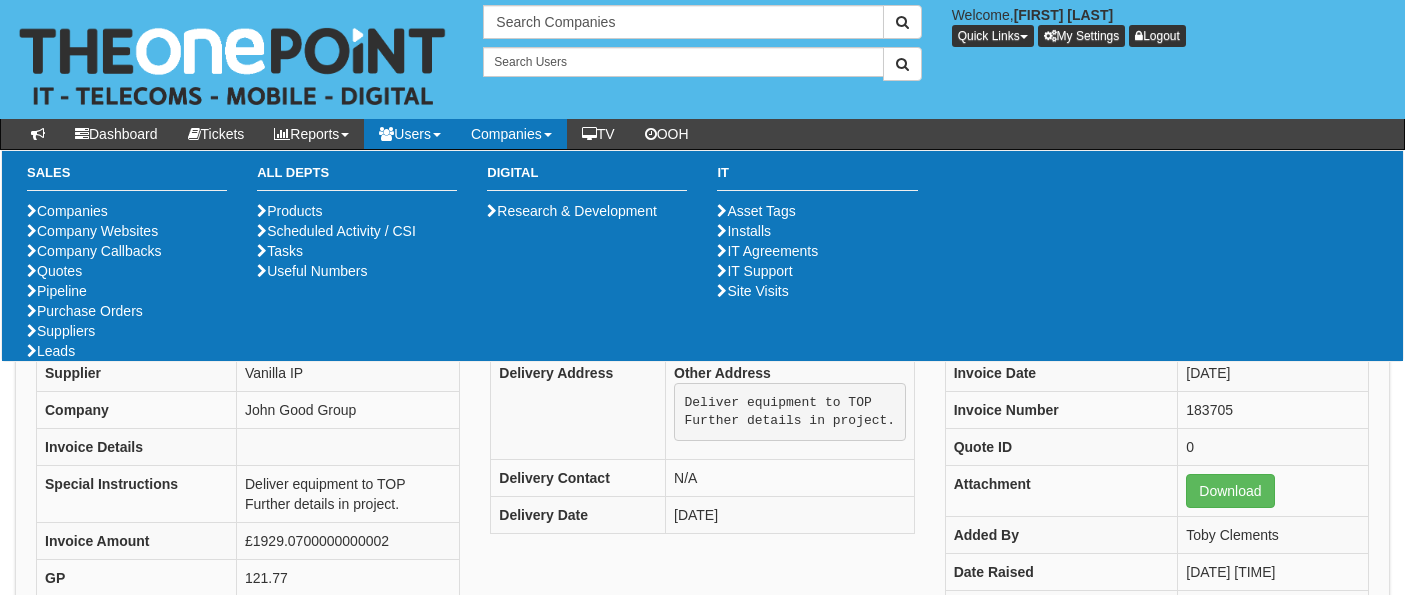 scroll, scrollTop: 111, scrollLeft: 0, axis: vertical 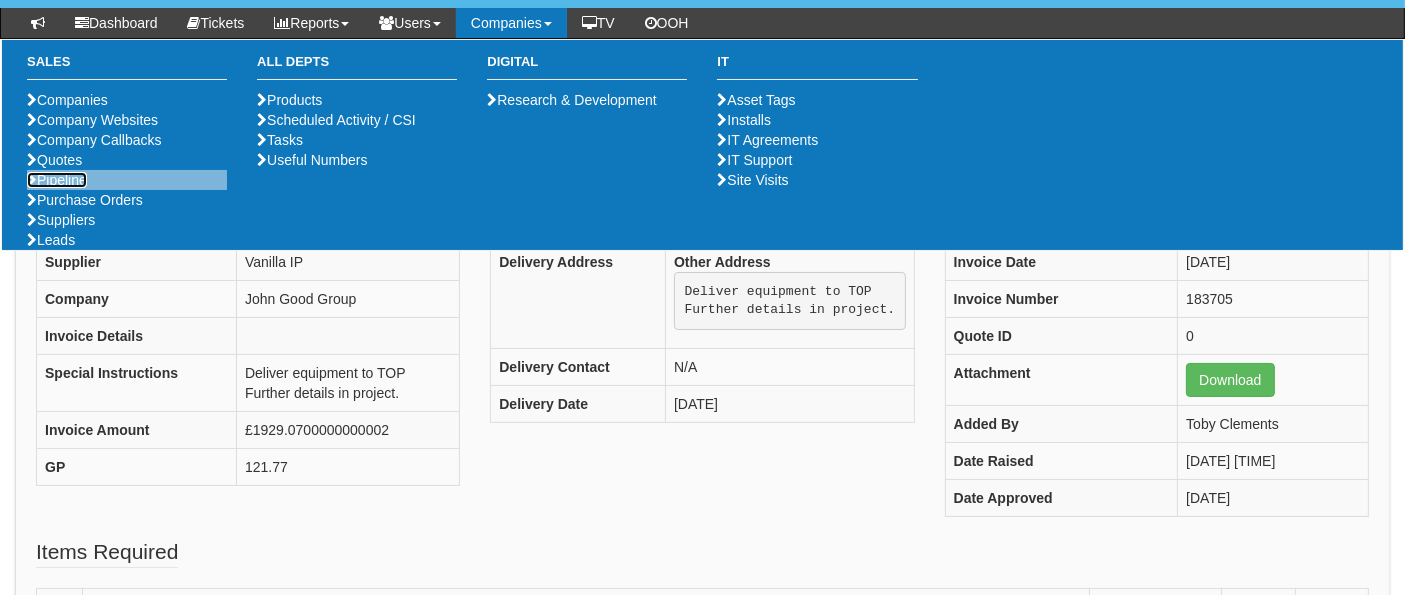 click on "Pipeline" at bounding box center (57, 180) 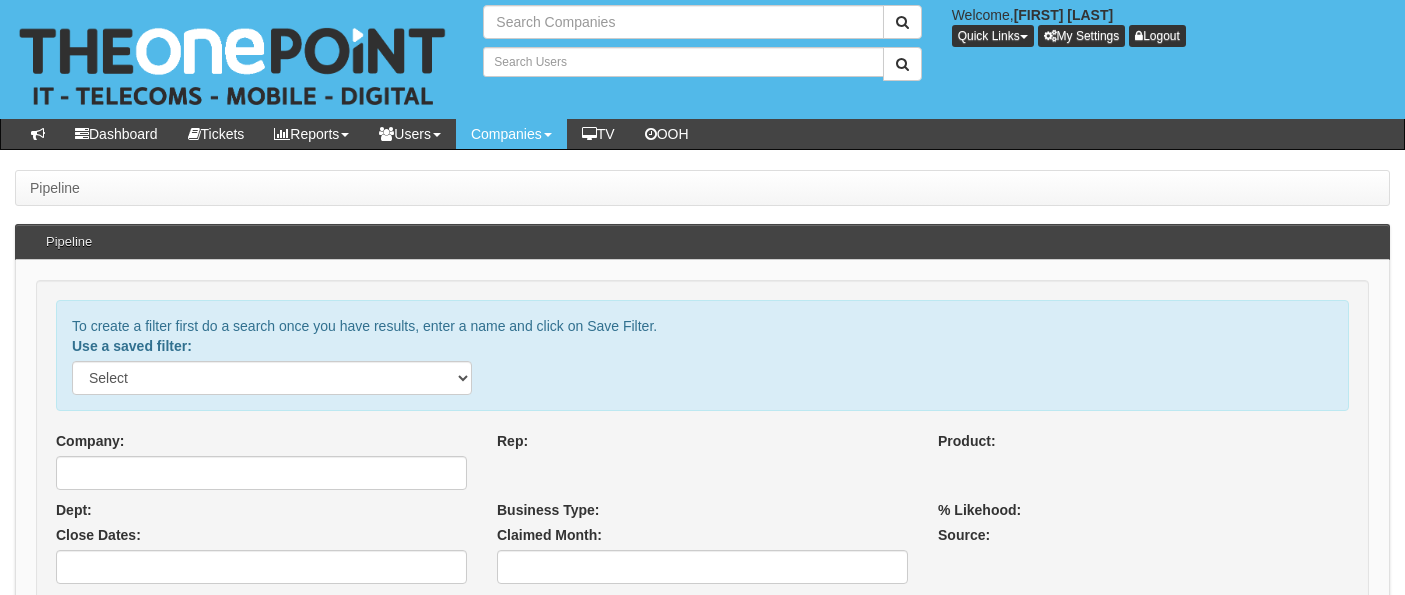 select 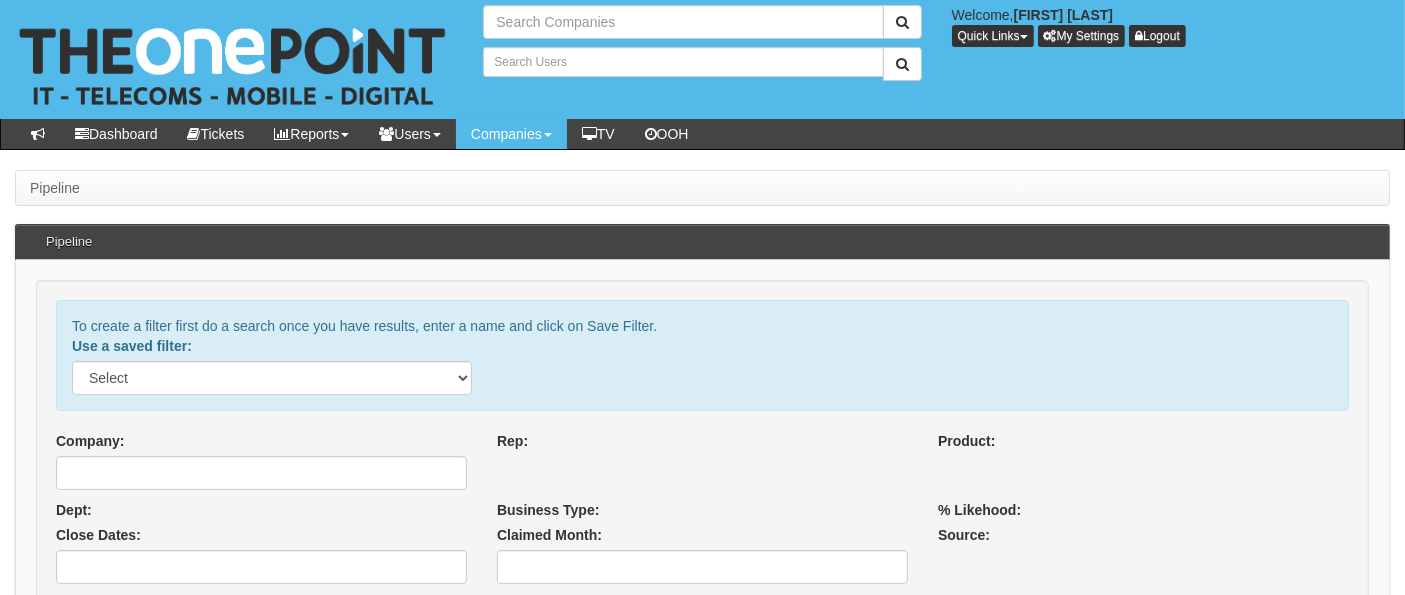 type on "Search Companies" 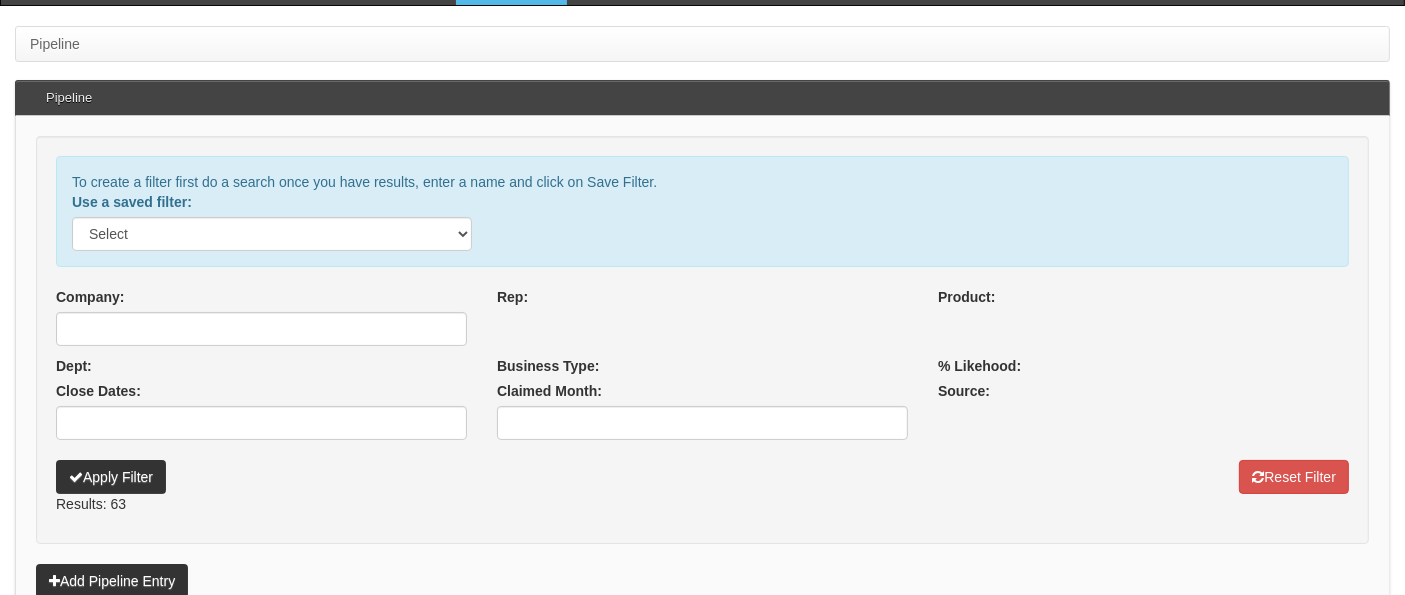 scroll, scrollTop: 220, scrollLeft: 0, axis: vertical 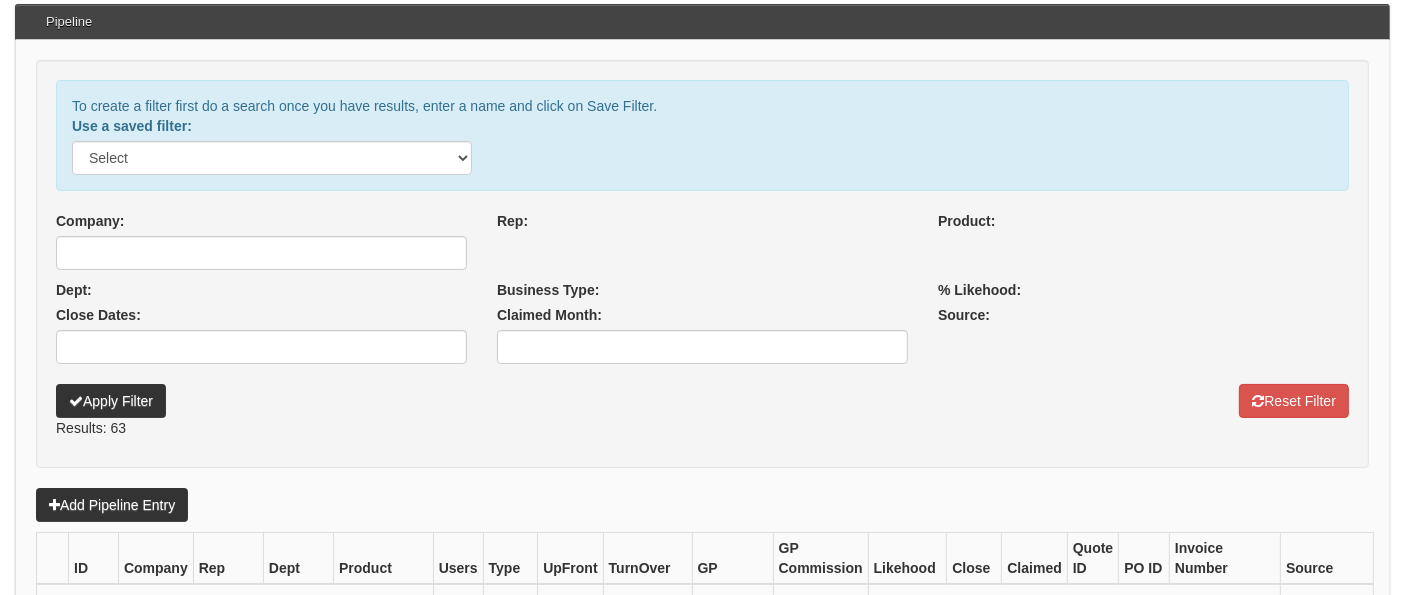 select 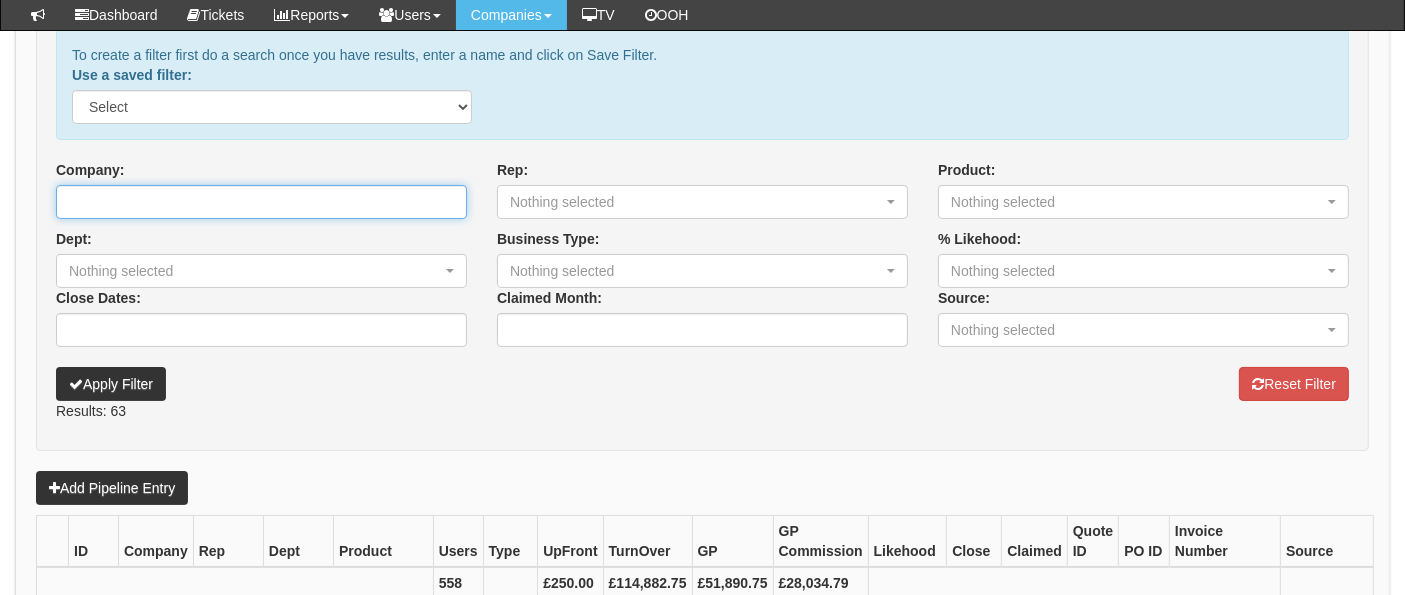 click on "Company:" at bounding box center (261, 202) 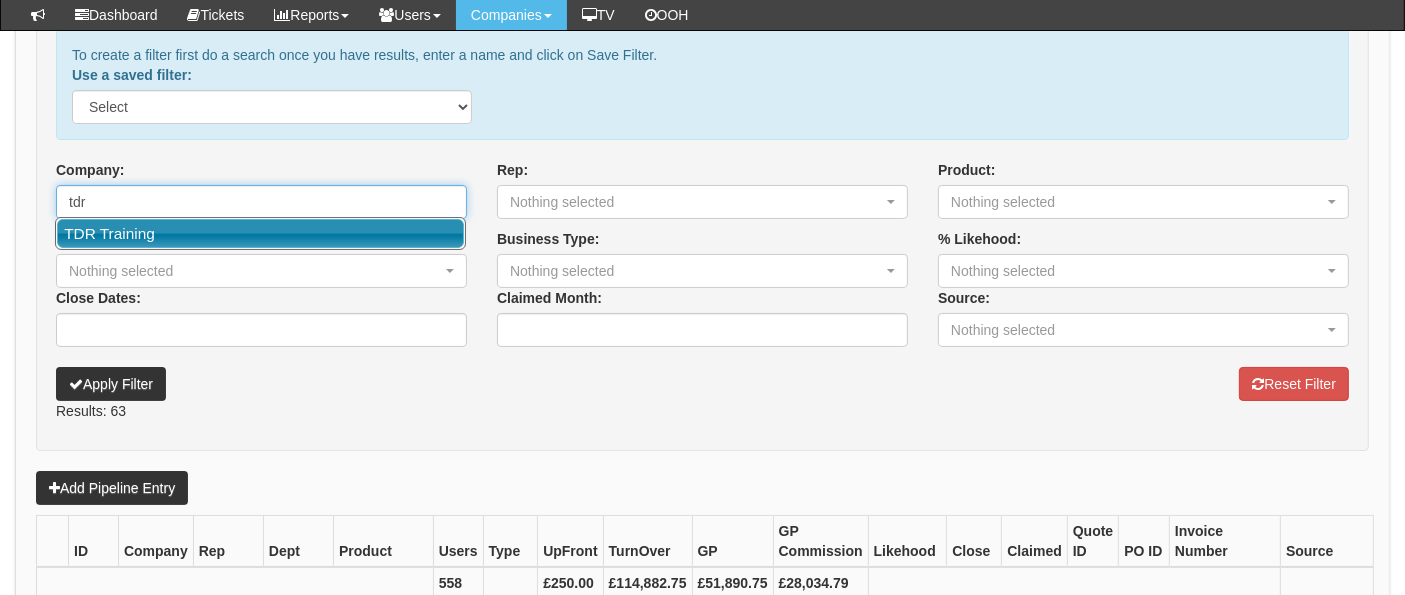 click on "TDR Training" at bounding box center (260, 233) 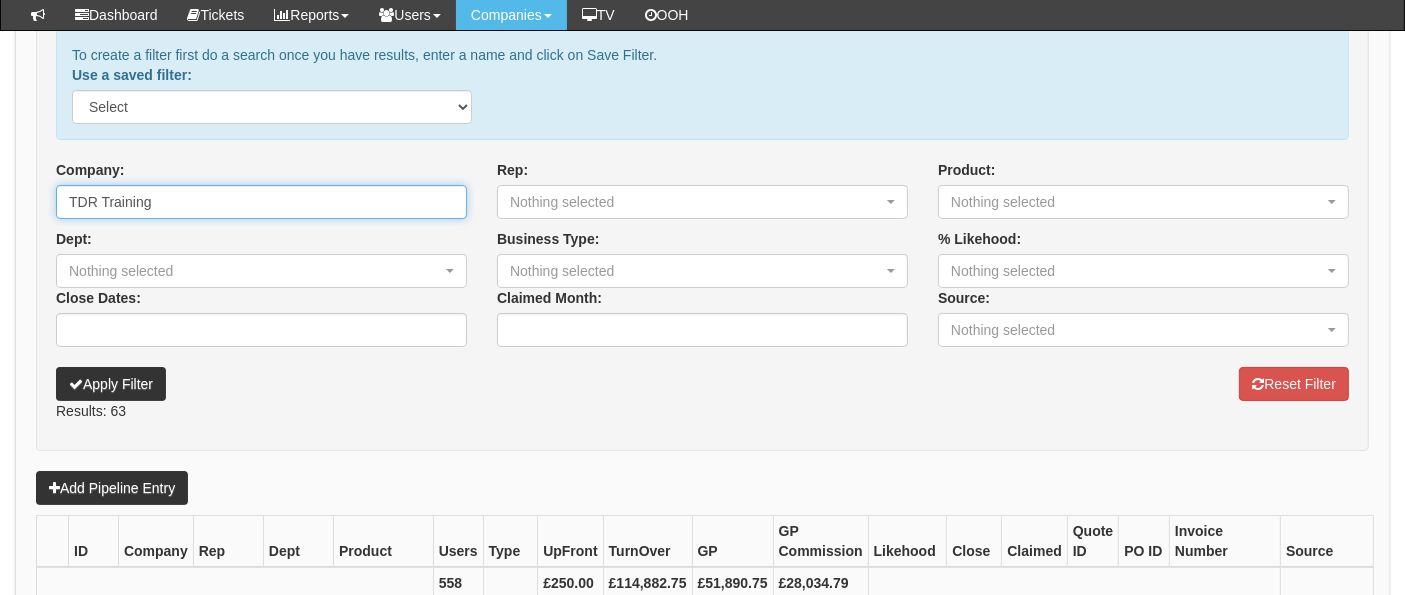 type on "TDR Training" 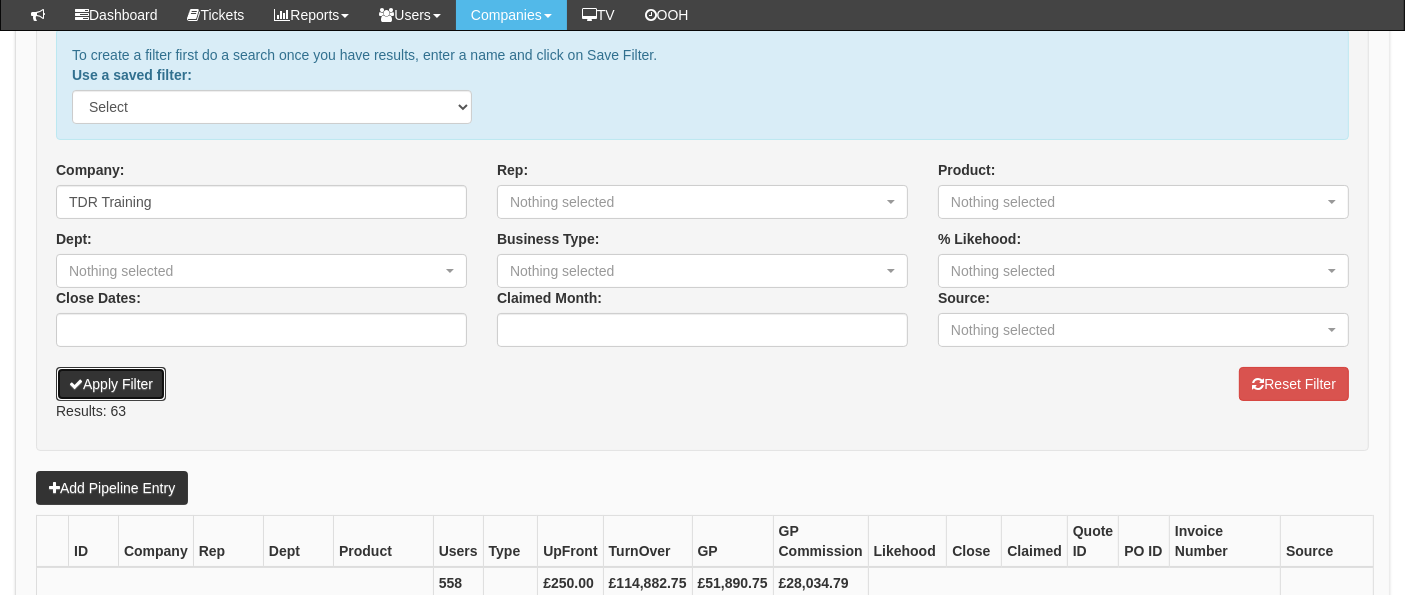 click on "Apply Filter" at bounding box center [111, 384] 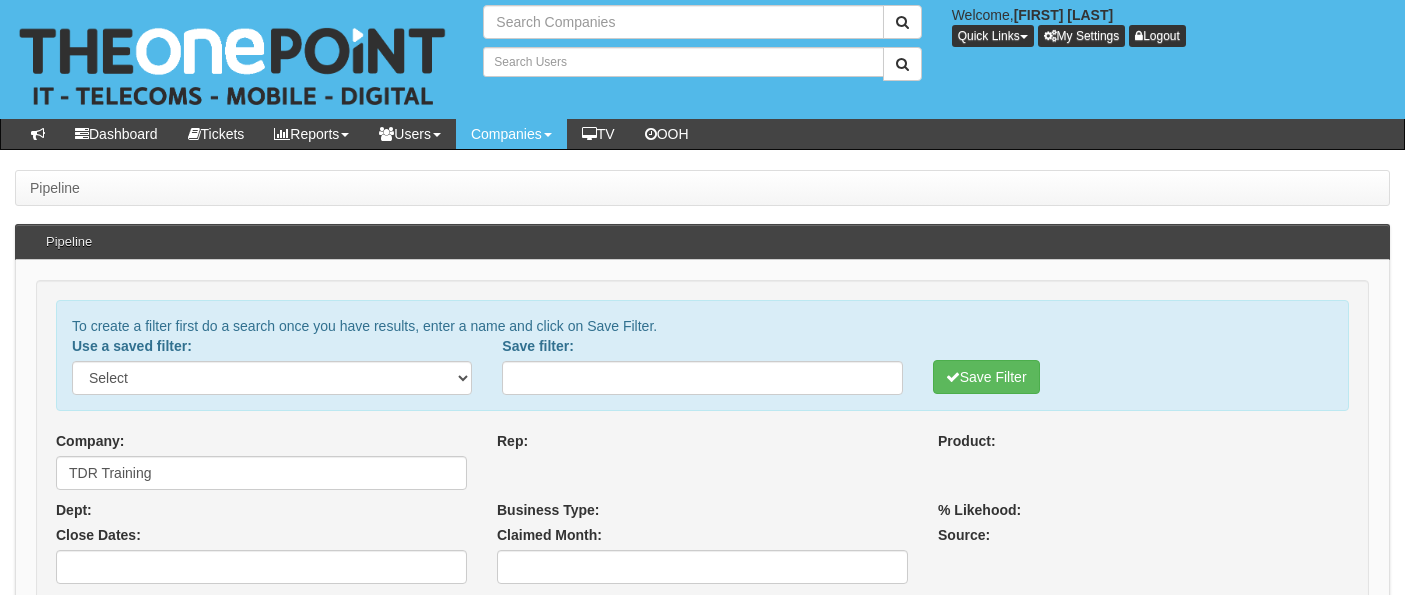 select 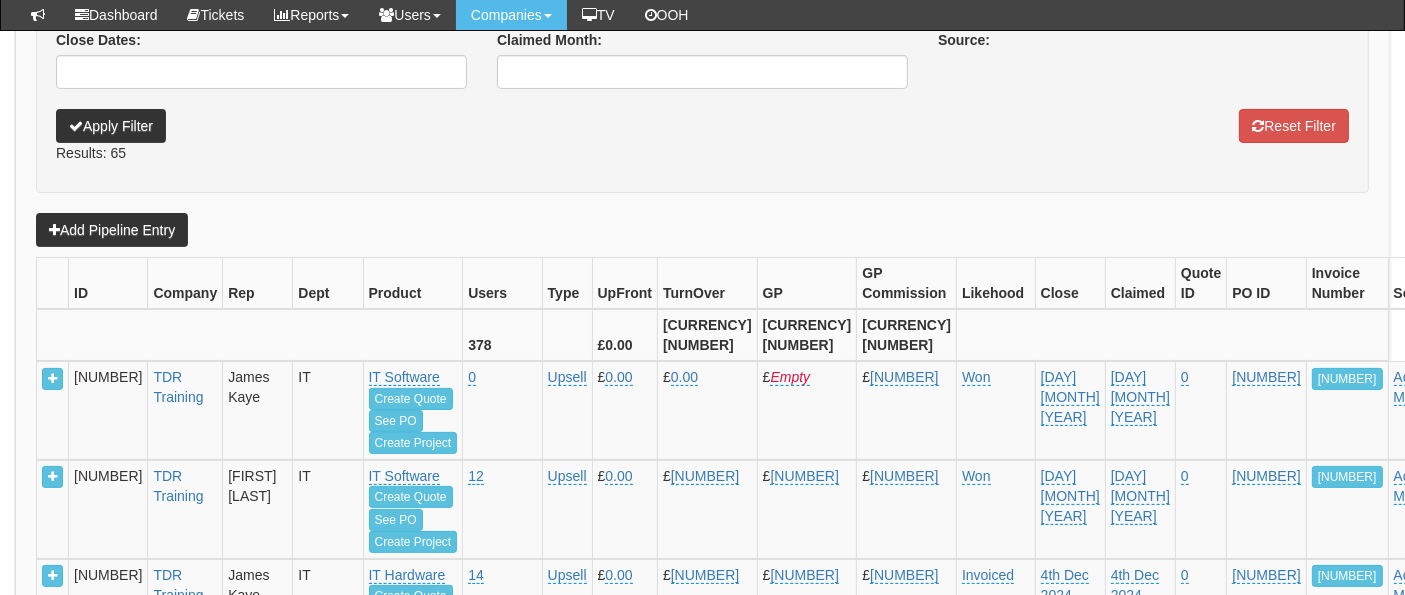 scroll, scrollTop: 443, scrollLeft: 0, axis: vertical 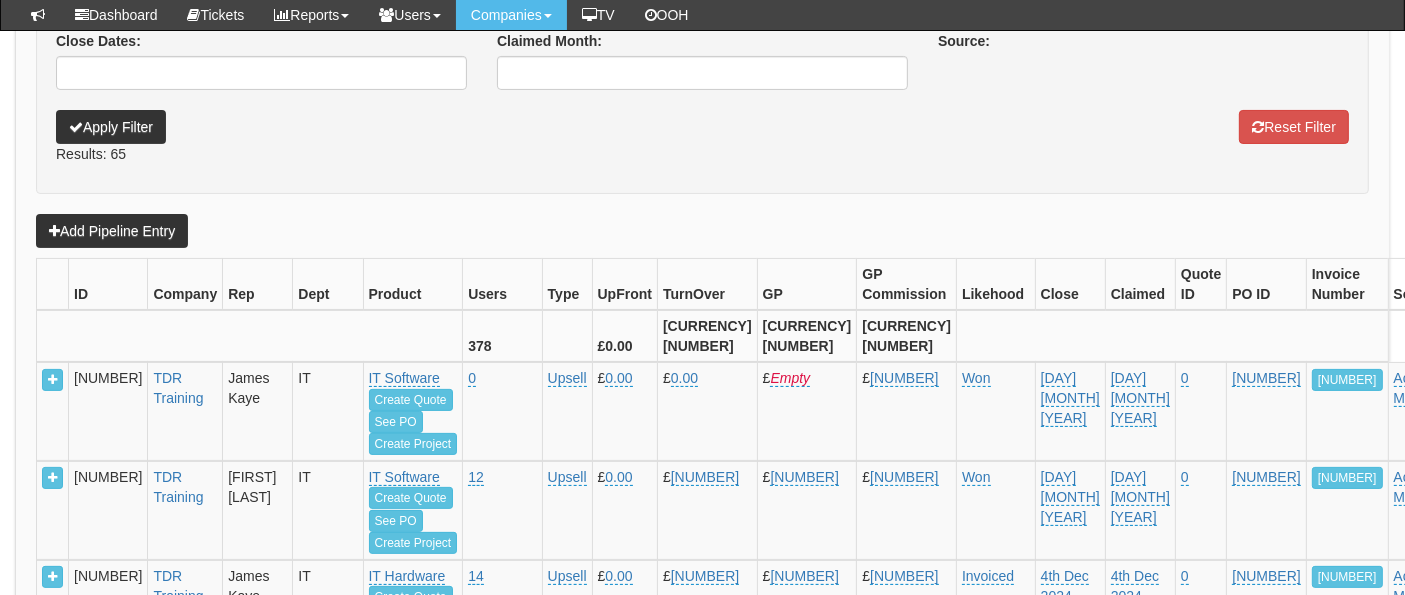 select 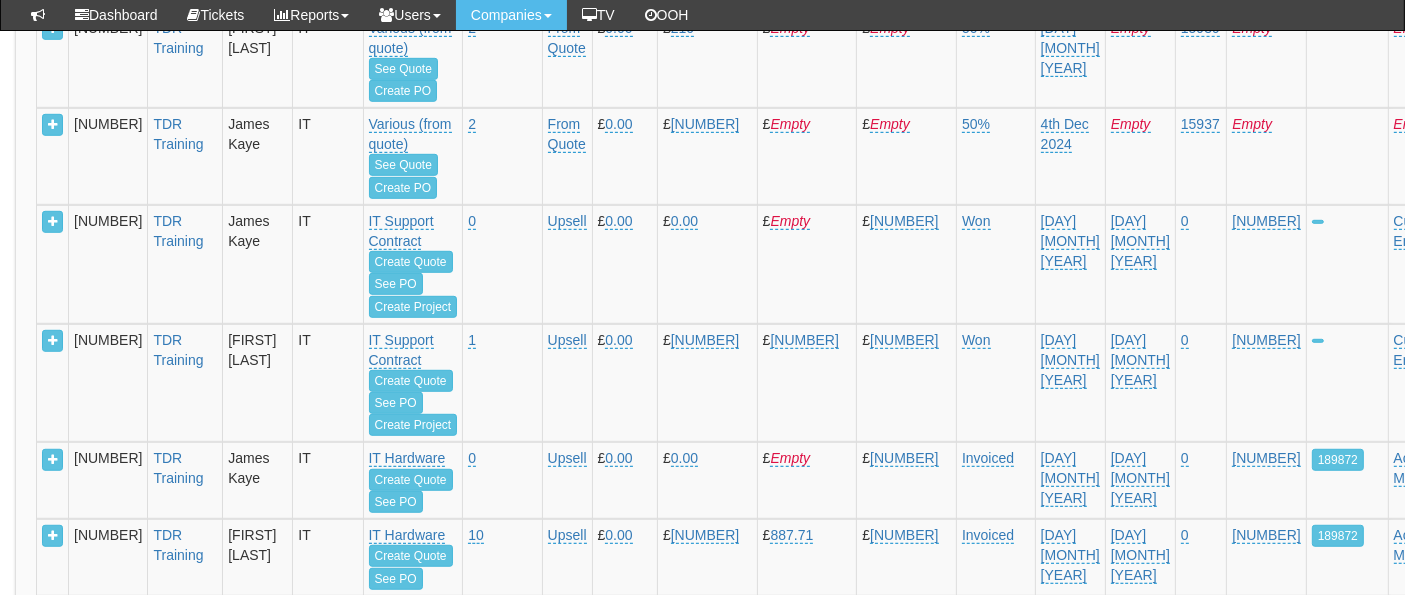 scroll, scrollTop: 1110, scrollLeft: 0, axis: vertical 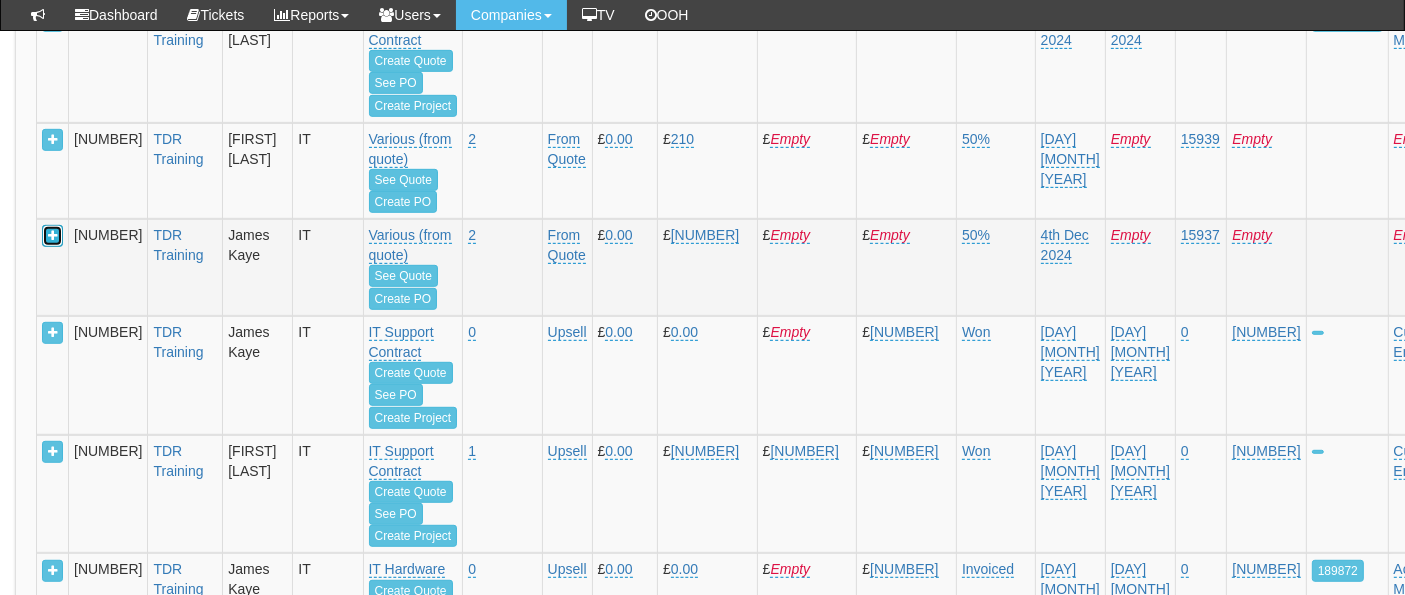 click at bounding box center [52, 236] 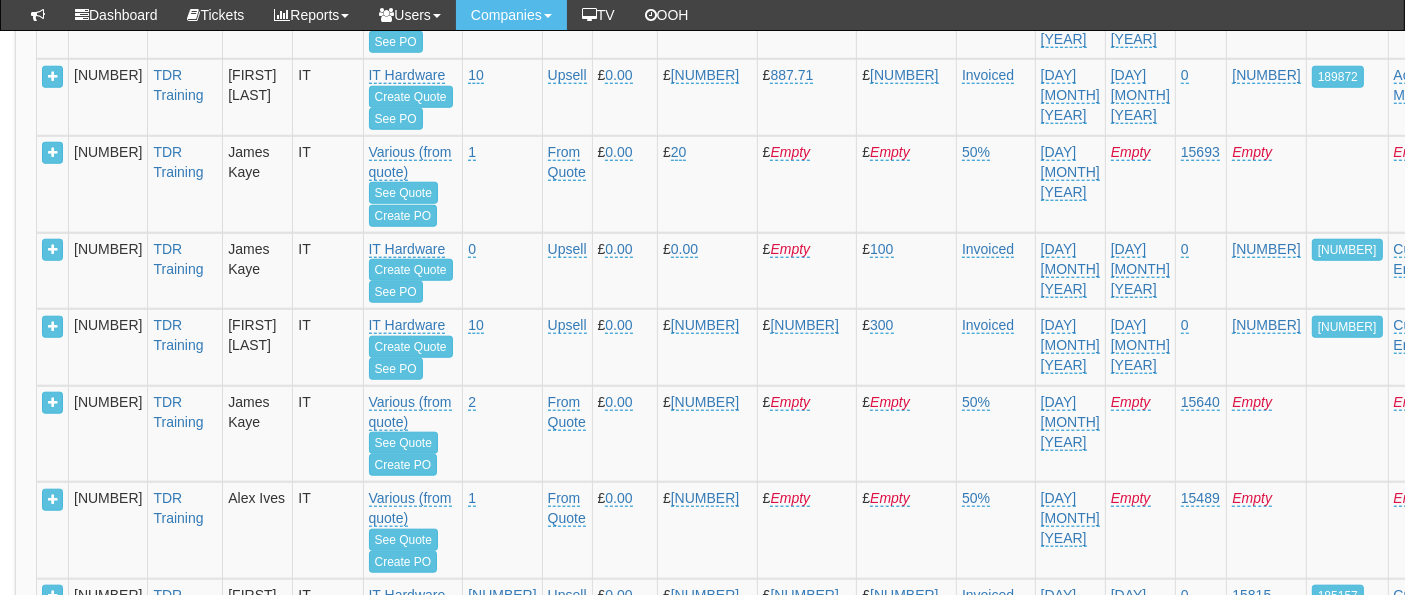 scroll, scrollTop: 1999, scrollLeft: 0, axis: vertical 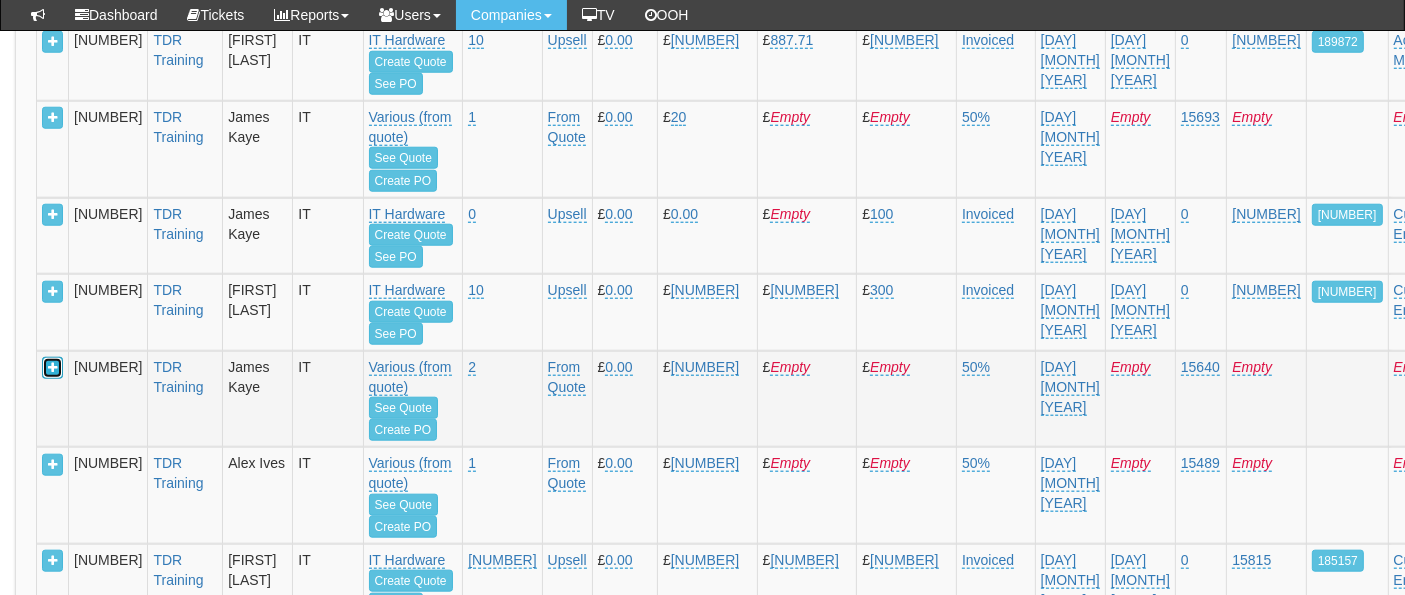 click at bounding box center (52, 368) 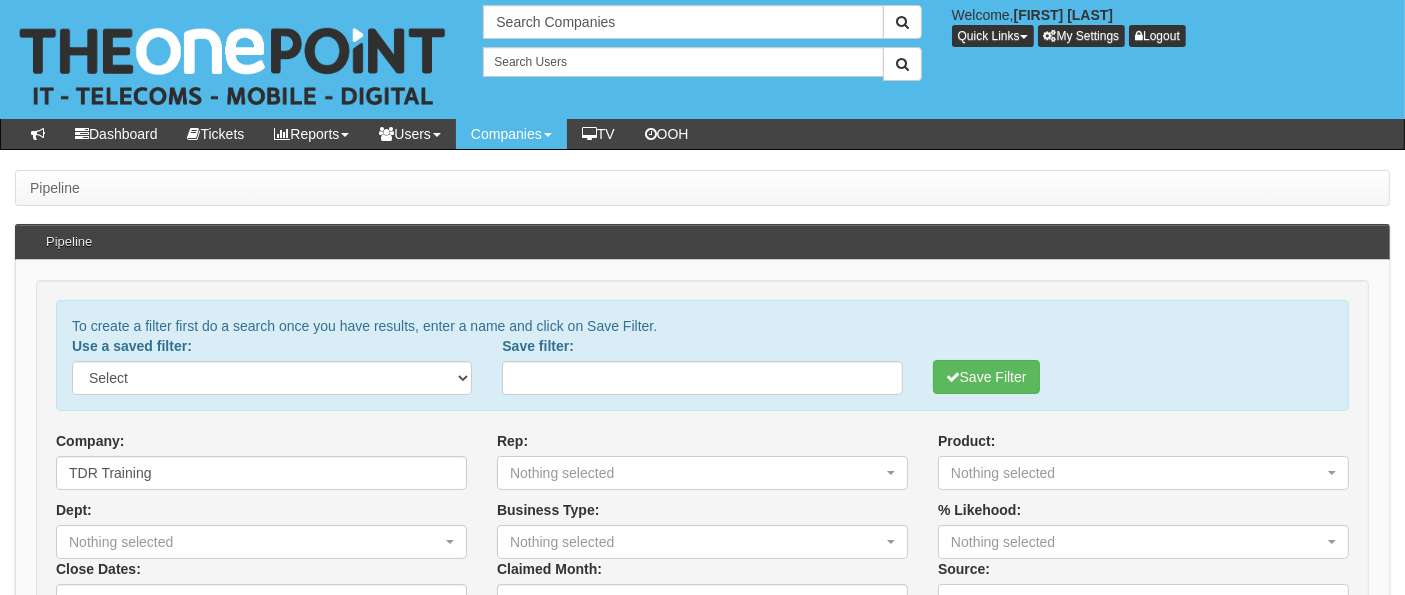 scroll, scrollTop: 333, scrollLeft: 0, axis: vertical 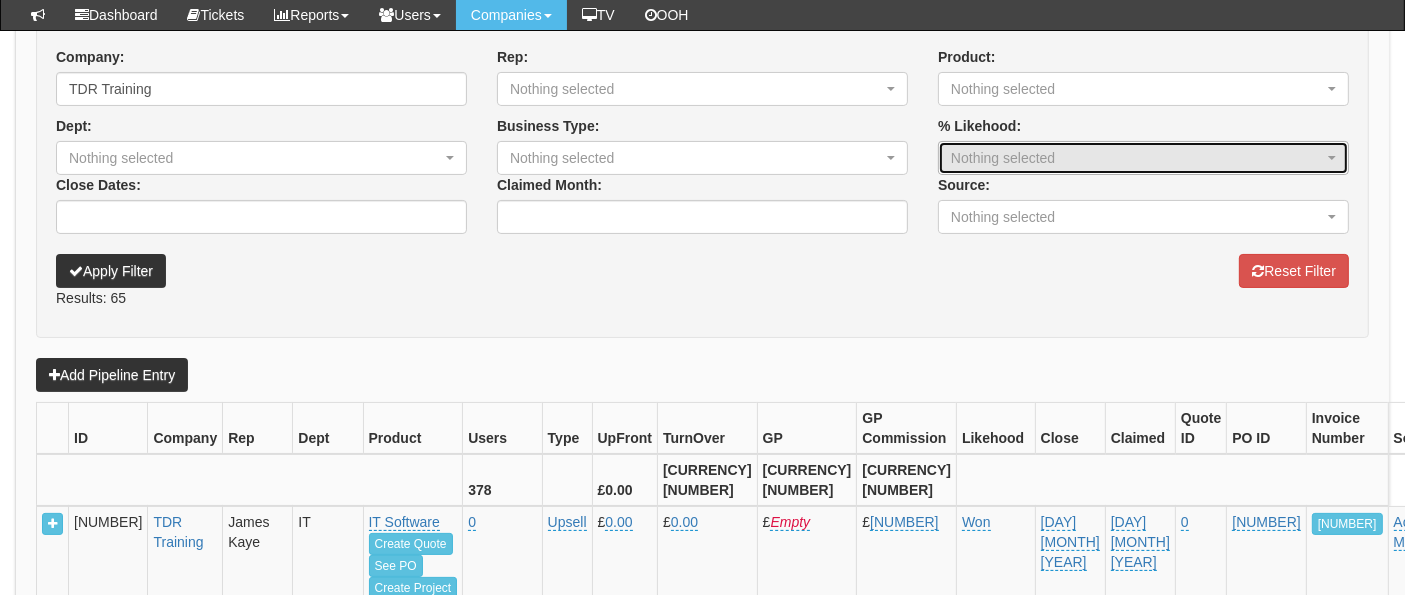 click on "Nothing selected" at bounding box center (1124, 158) 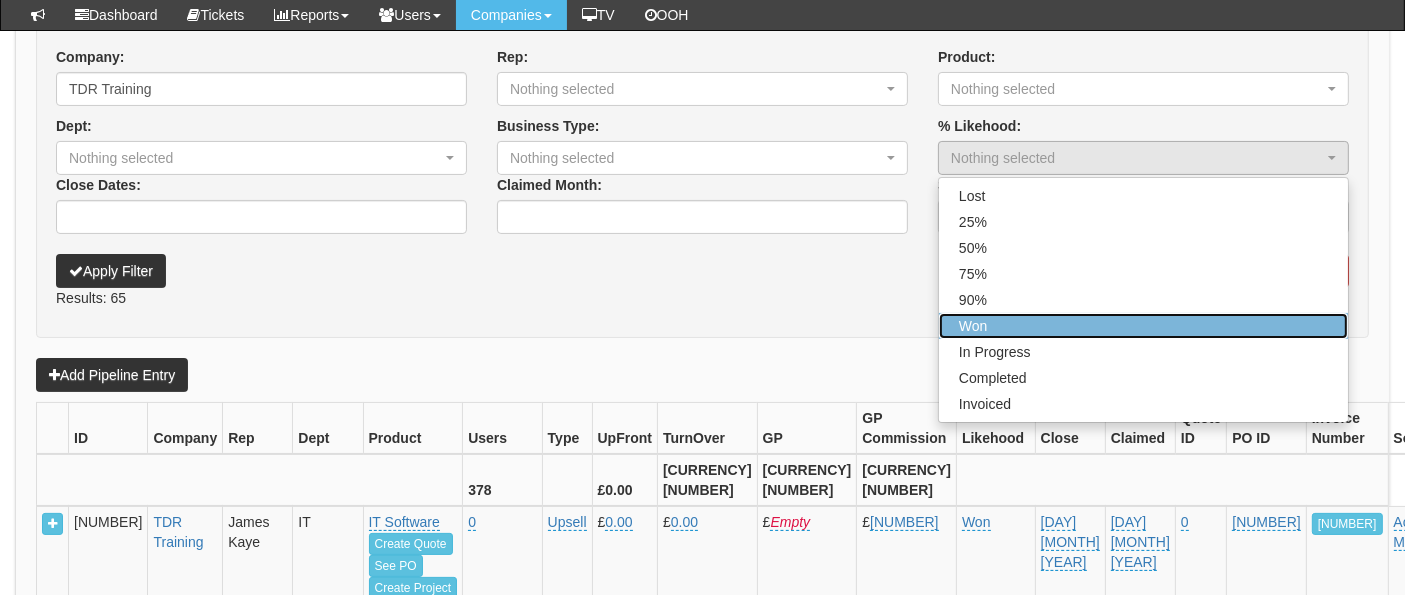 drag, startPoint x: 1047, startPoint y: 320, endPoint x: 1045, endPoint y: 331, distance: 11.18034 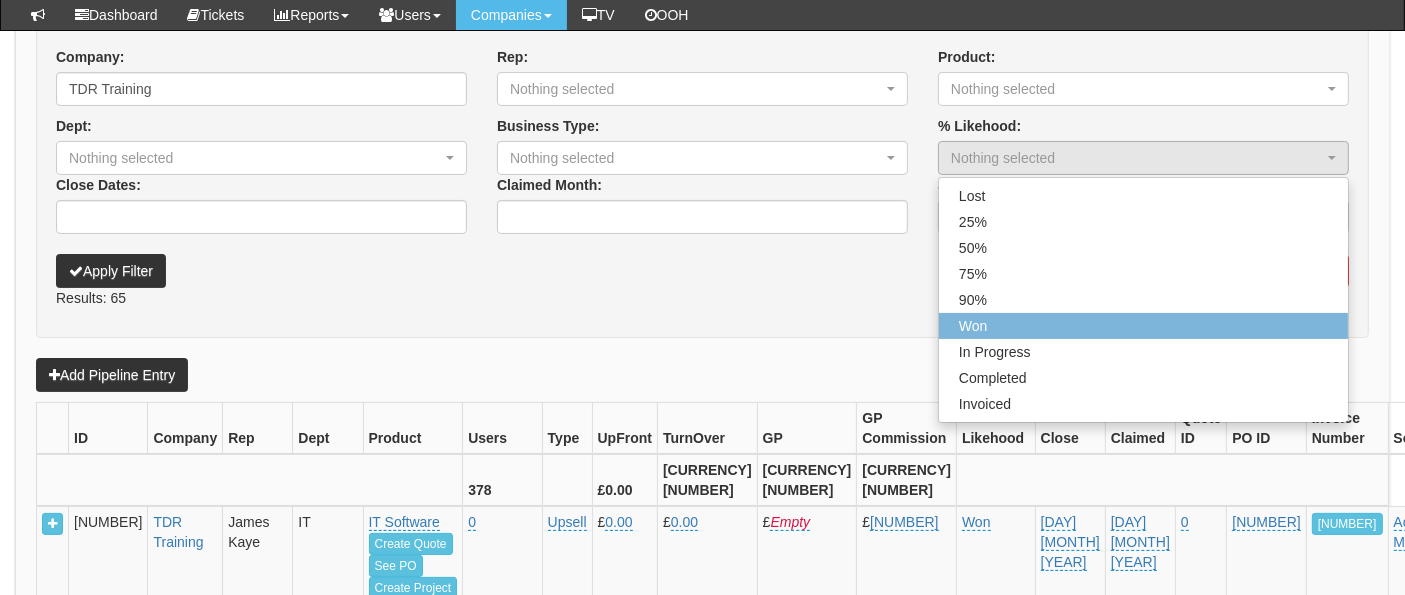 select on "1" 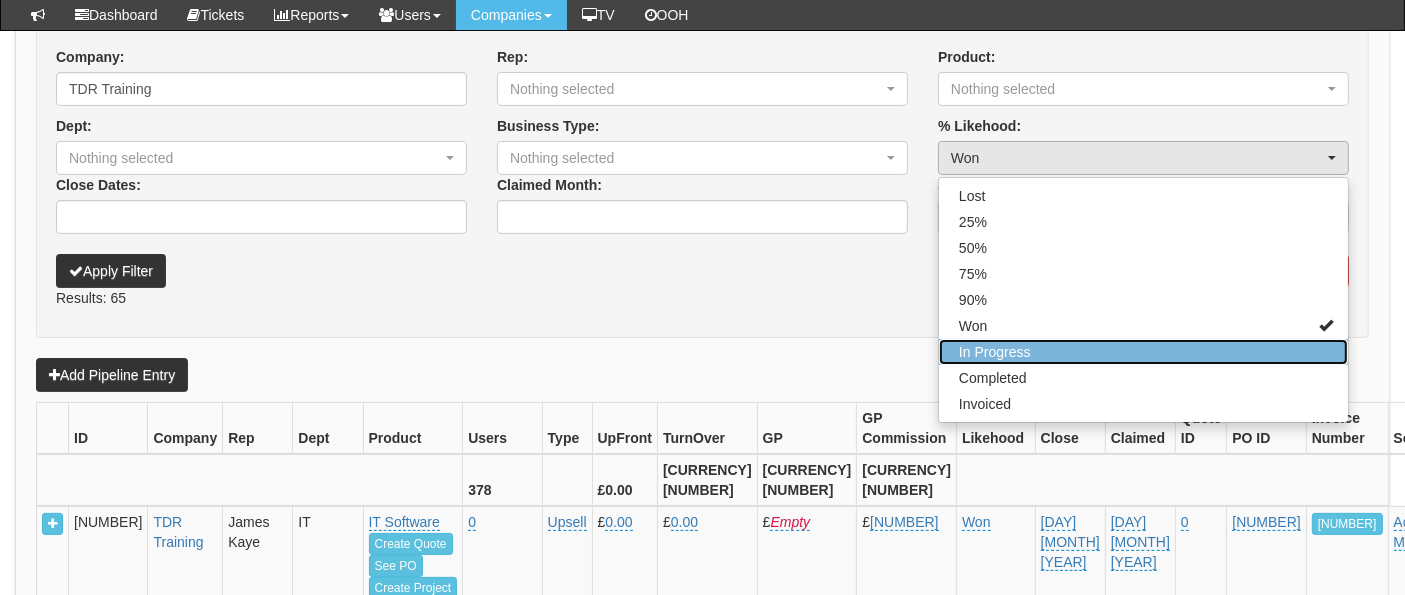 drag, startPoint x: 1044, startPoint y: 341, endPoint x: 1054, endPoint y: 379, distance: 39.293766 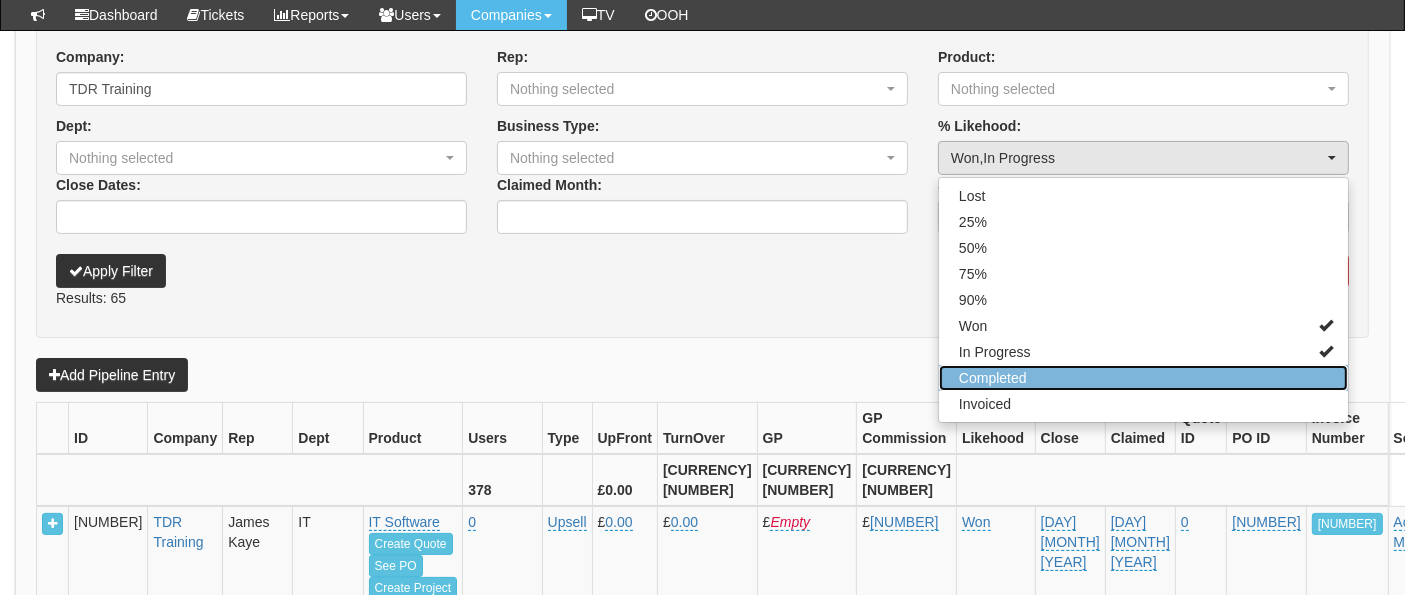 click on "Completed" at bounding box center (1143, 378) 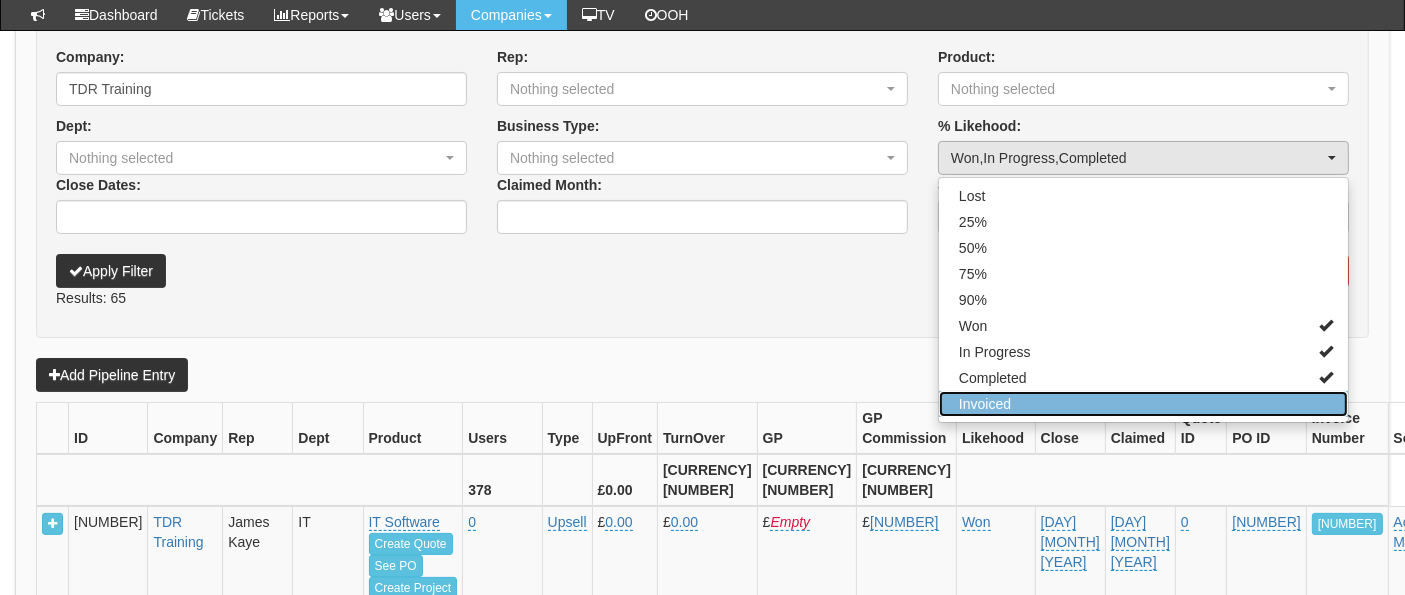 click on "Invoiced" at bounding box center [1143, 404] 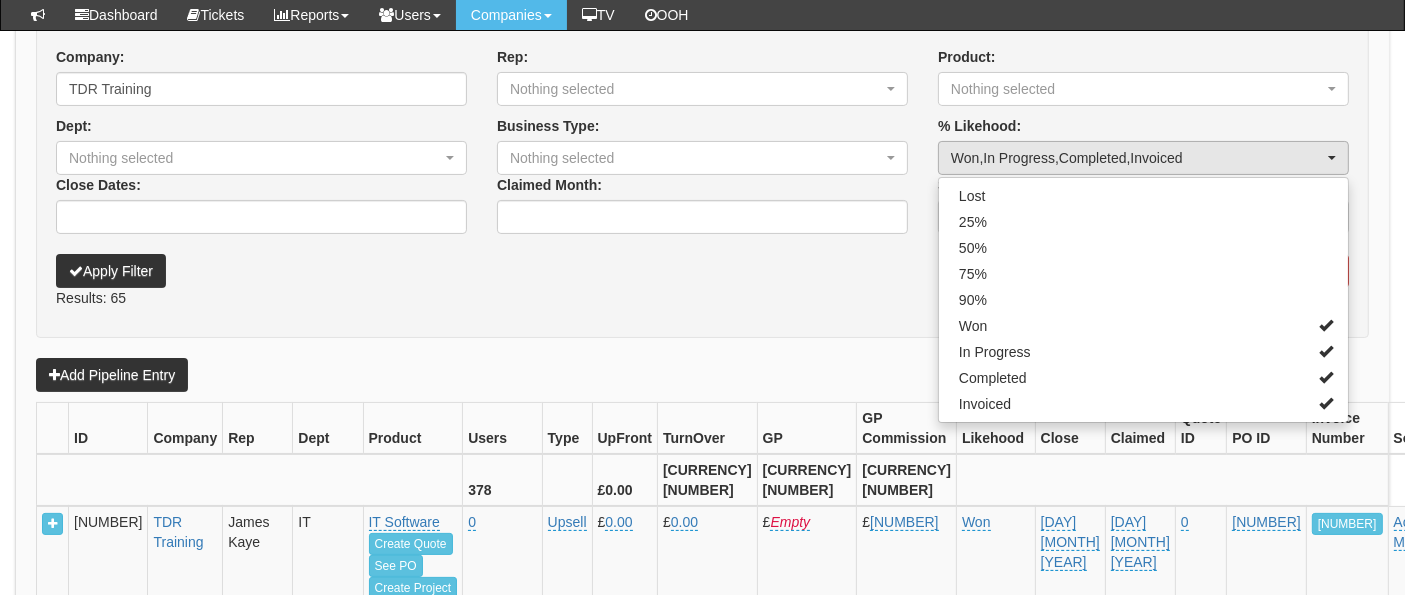 click on "Results: 65" at bounding box center [702, 298] 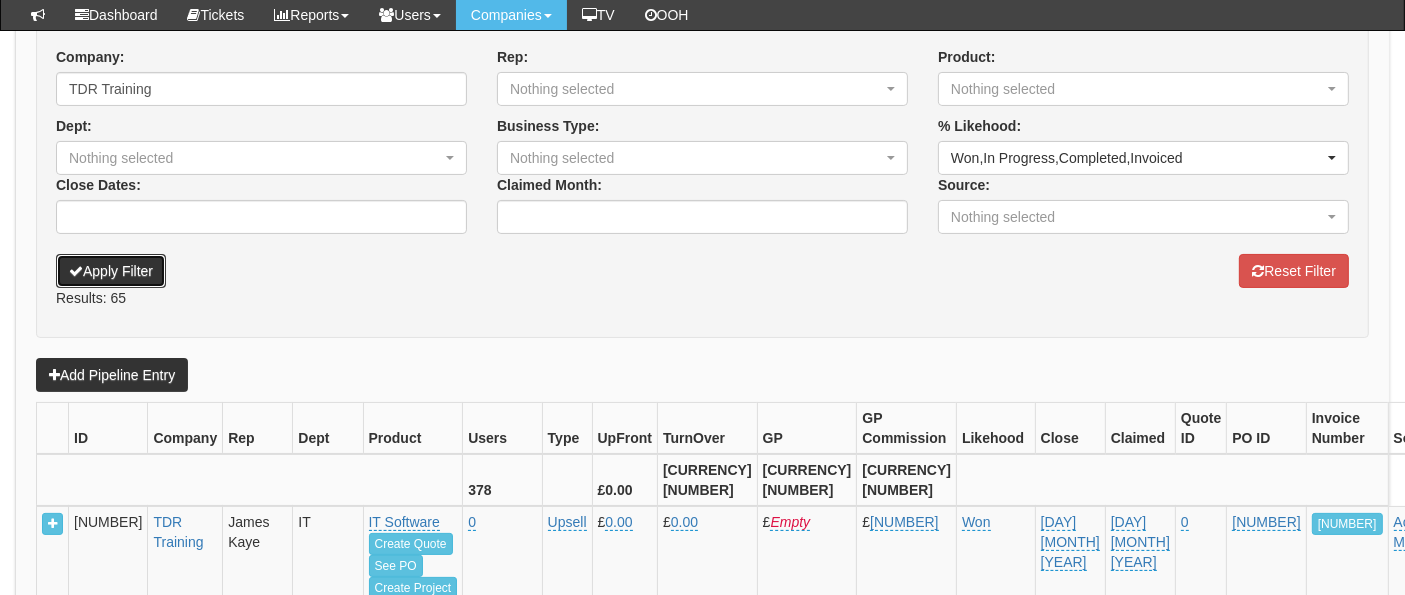 click on "Apply Filter" at bounding box center (111, 271) 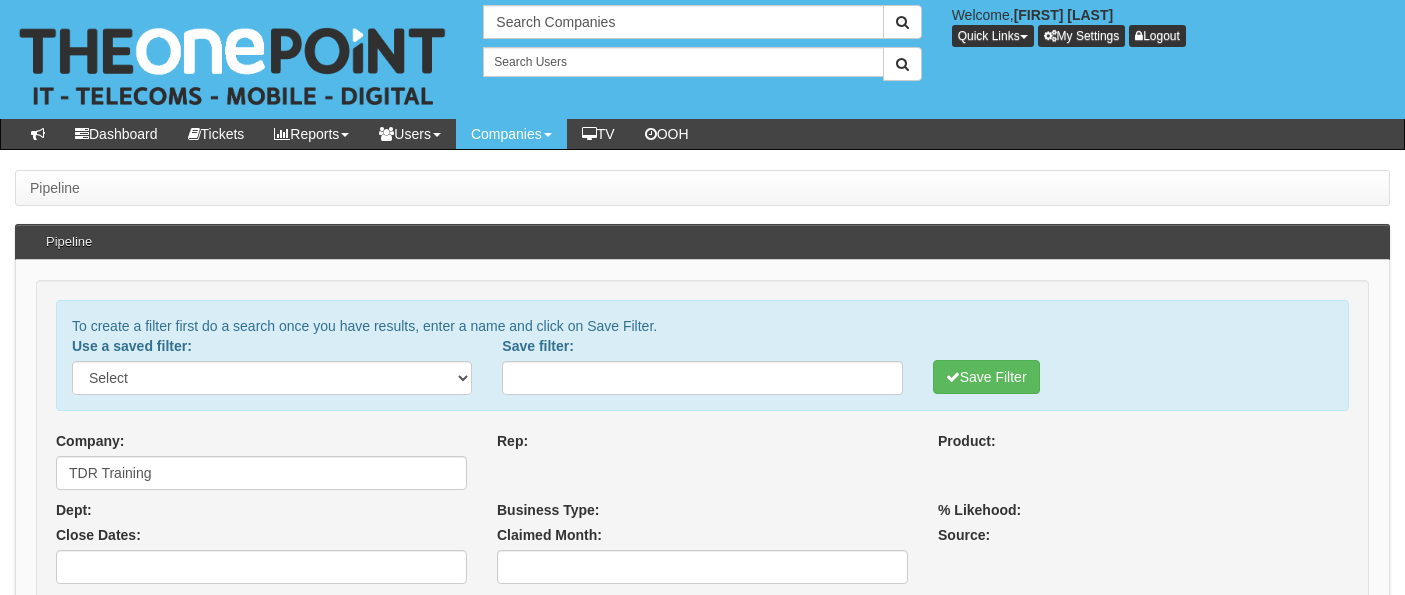 select 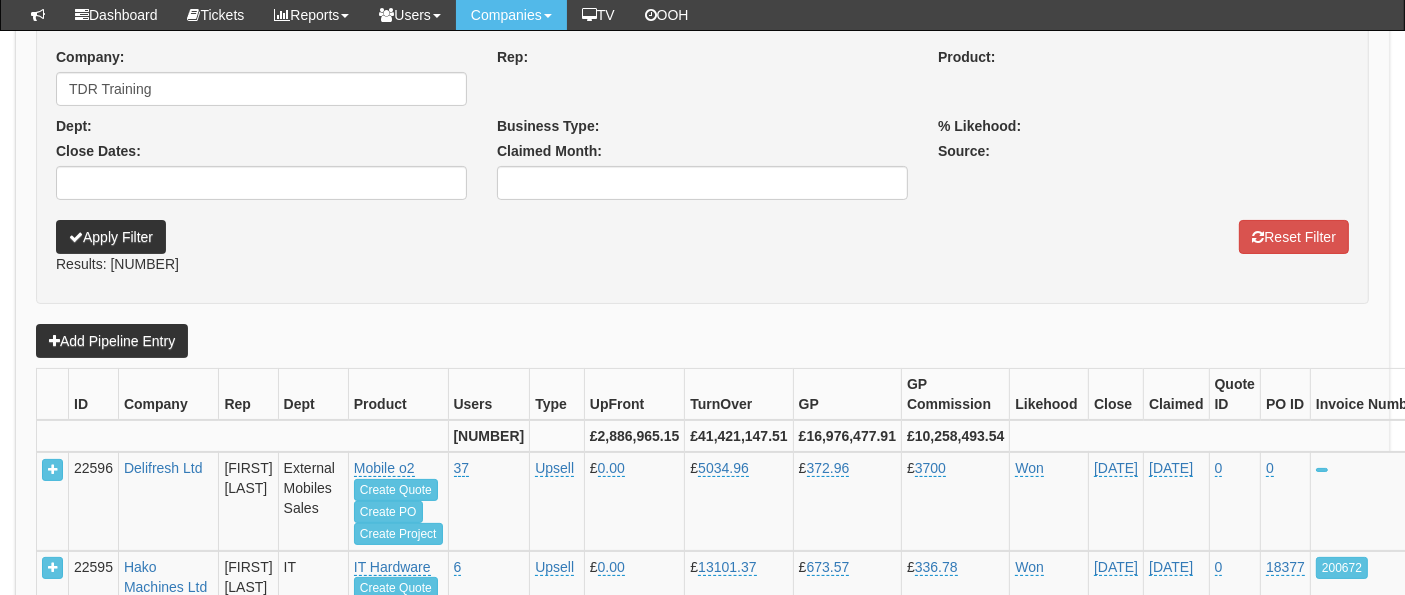 select 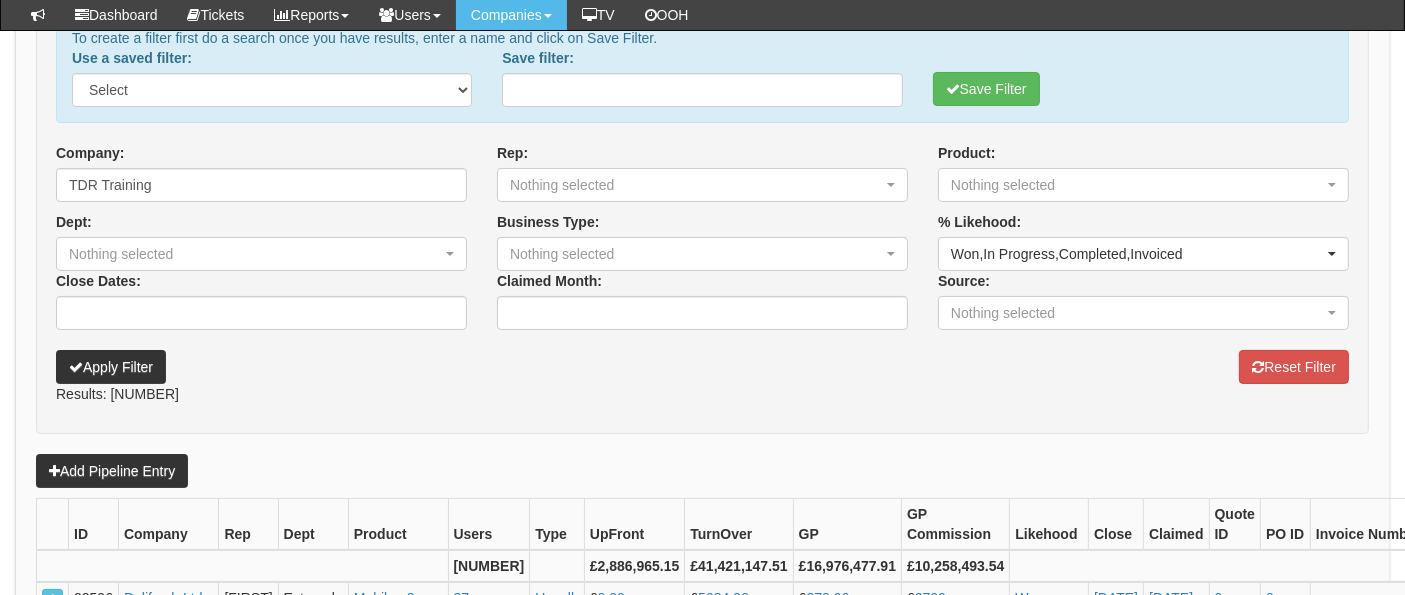 scroll, scrollTop: 333, scrollLeft: 0, axis: vertical 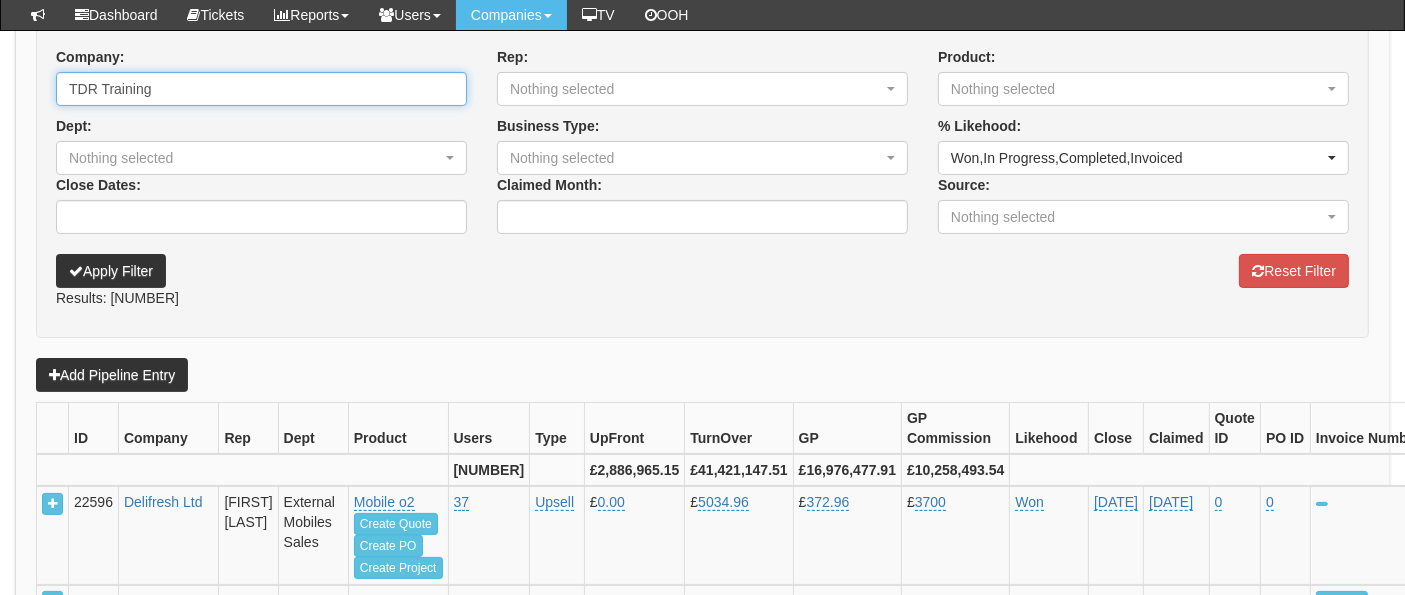 click on "TDR Training" at bounding box center [261, 89] 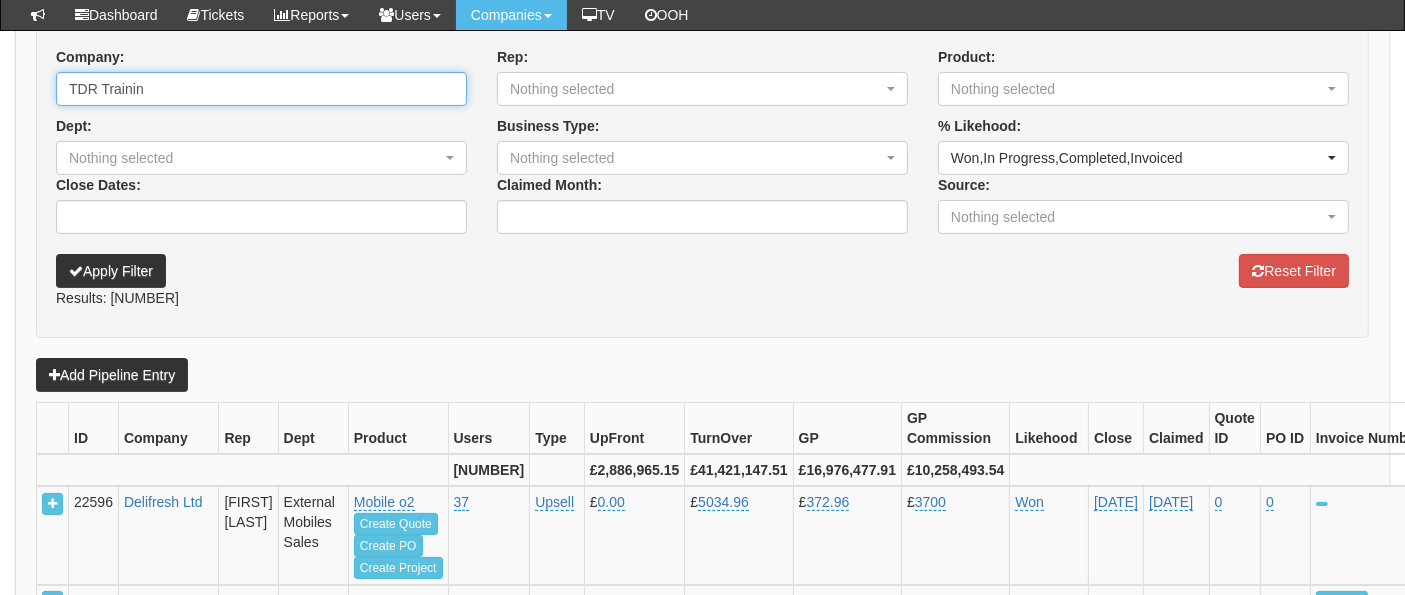 type on "TDR Training" 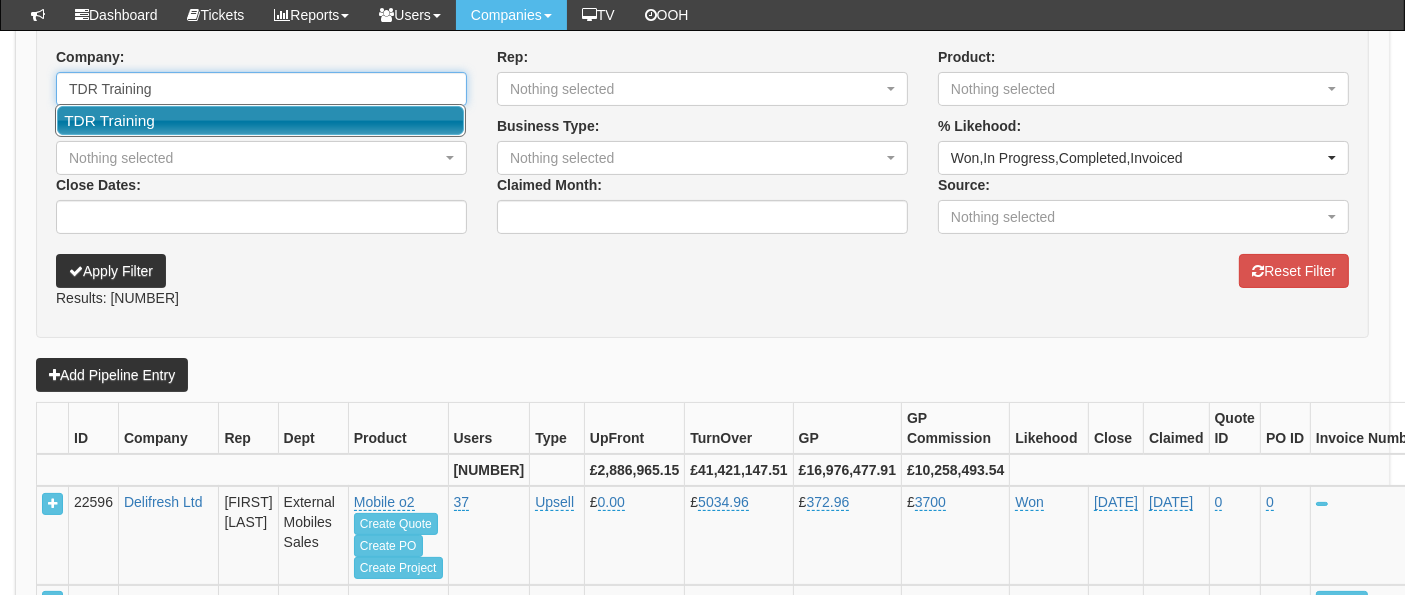 click on "TDR Training" at bounding box center (260, 120) 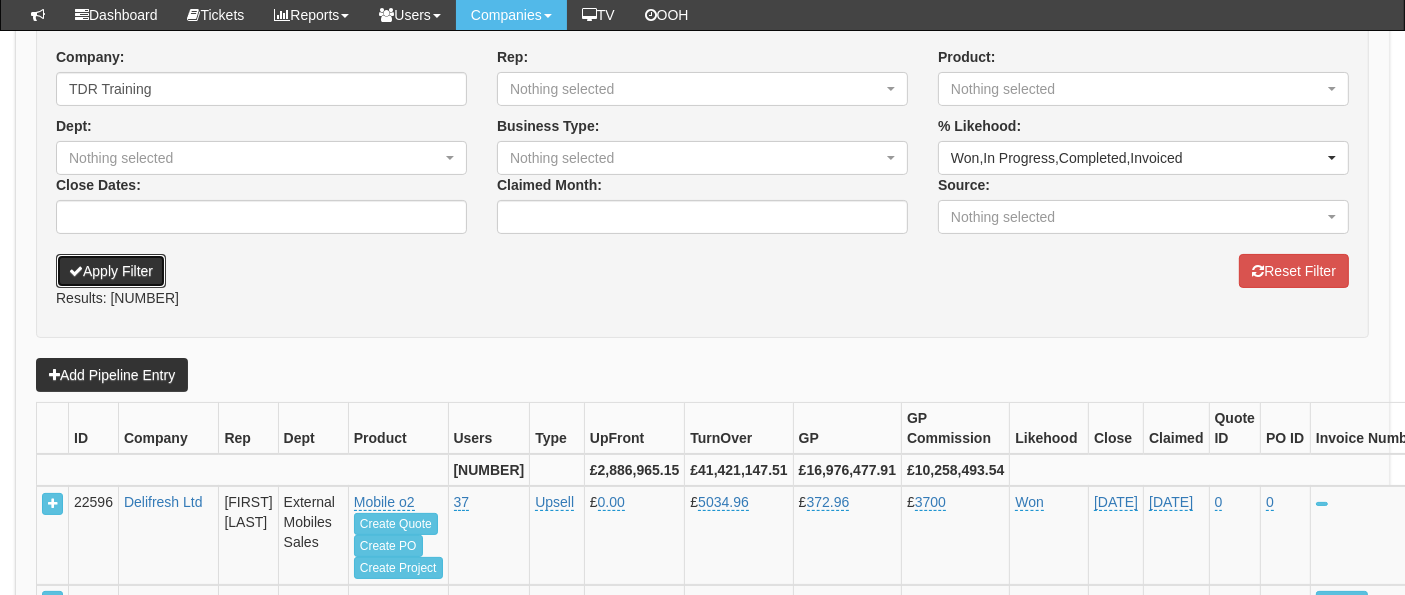 click on "Apply Filter" at bounding box center (111, 271) 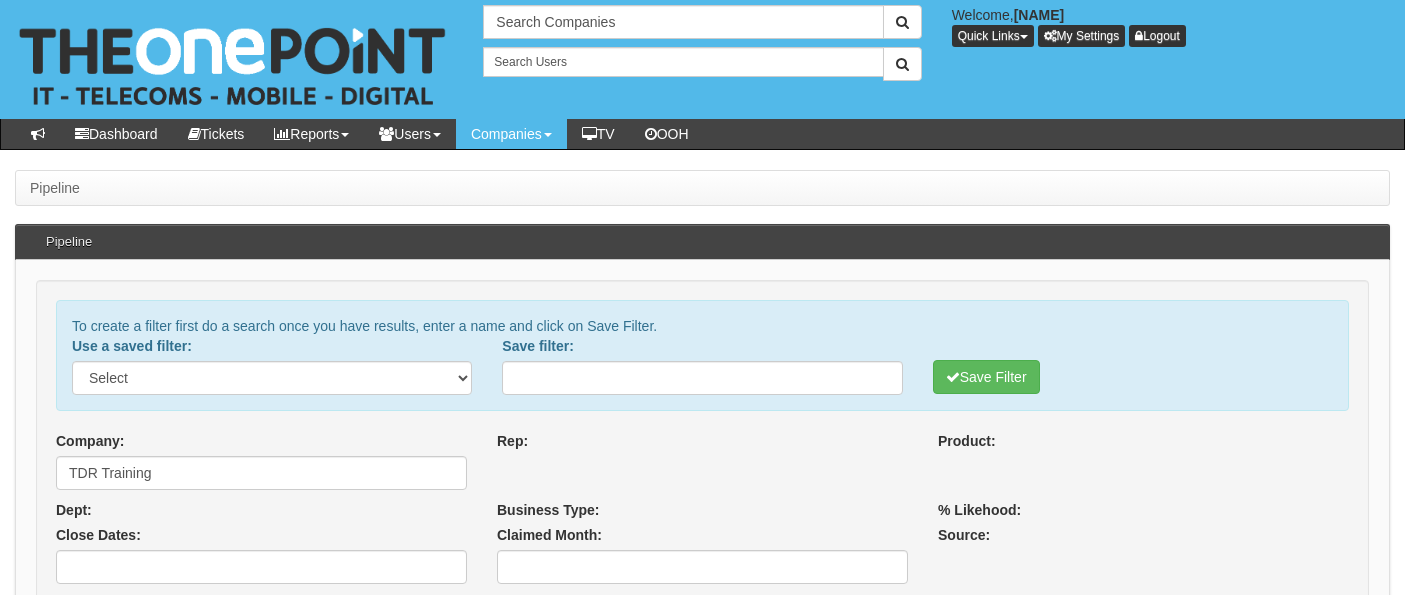 select 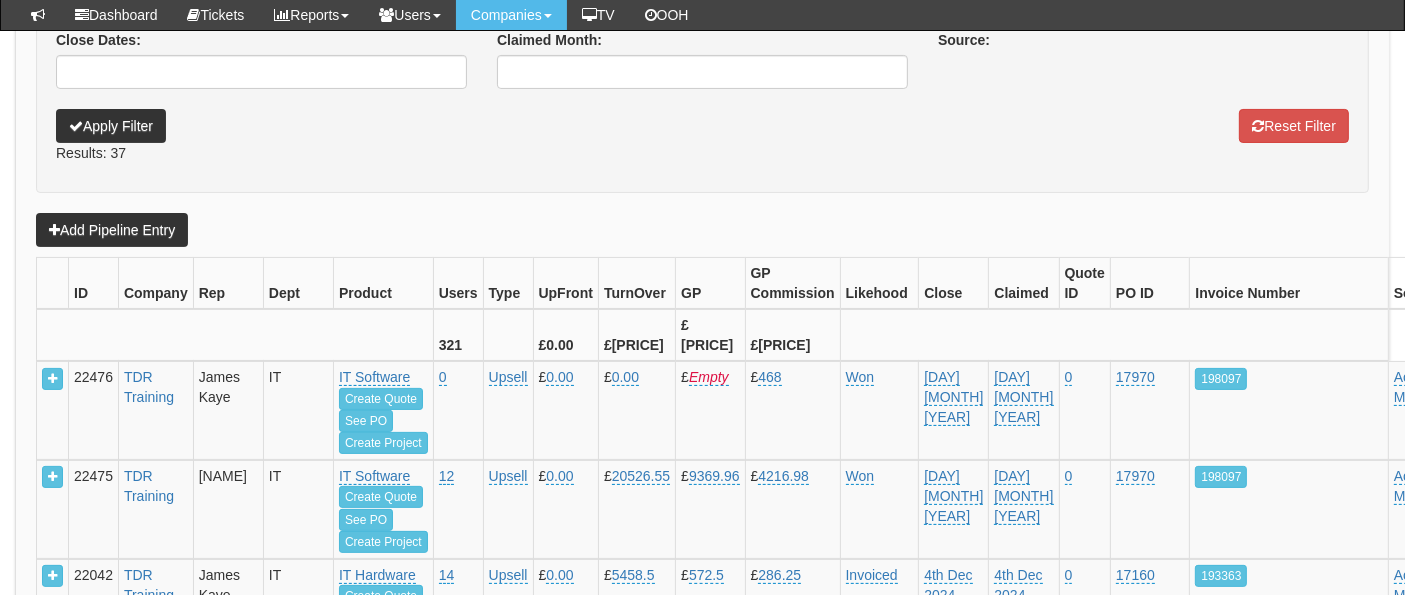 select 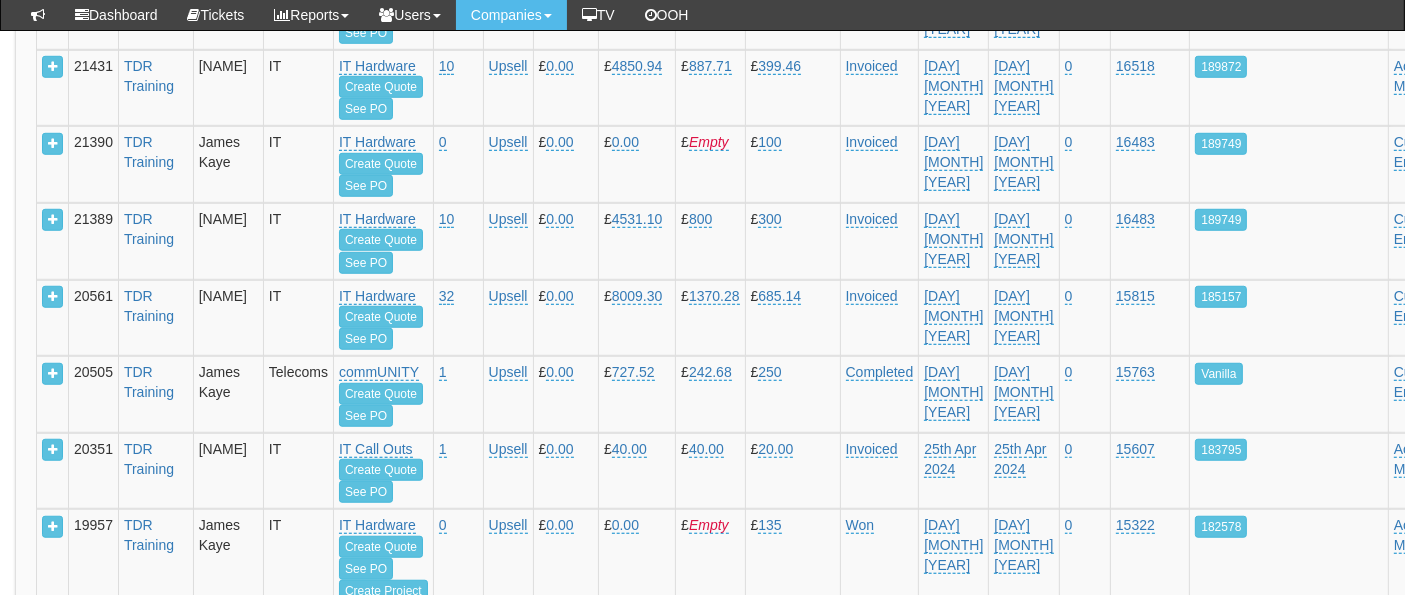 scroll, scrollTop: 1443, scrollLeft: 0, axis: vertical 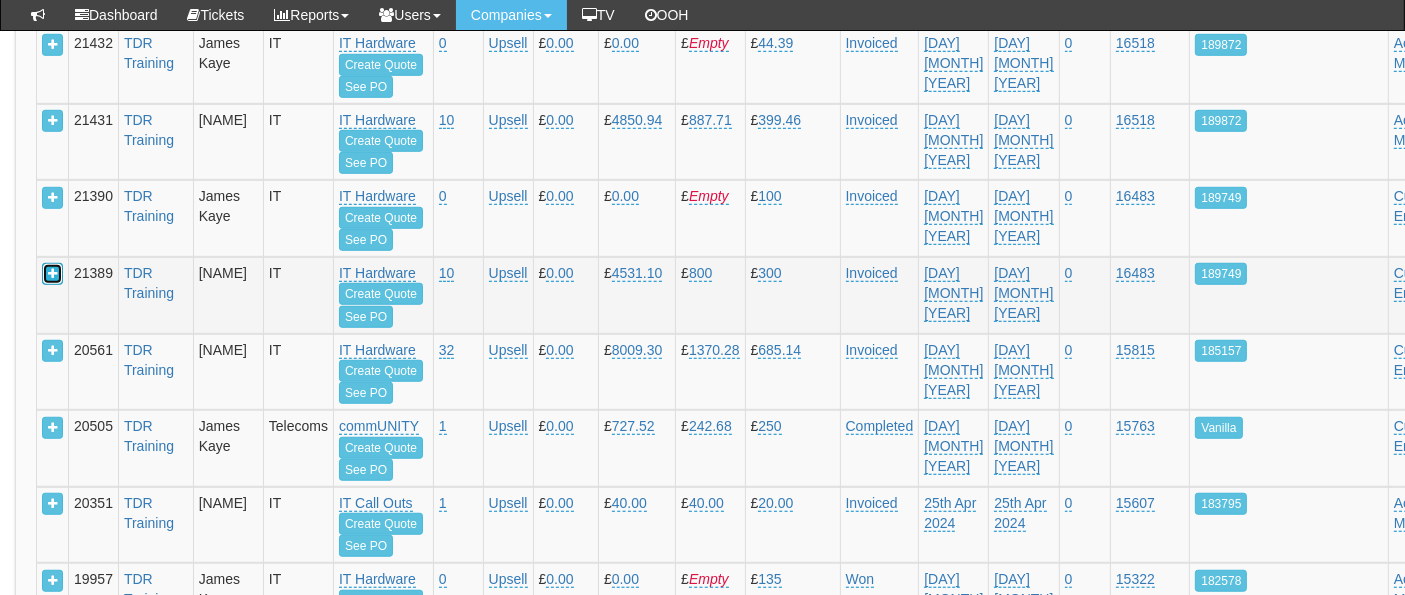 click at bounding box center [52, 274] 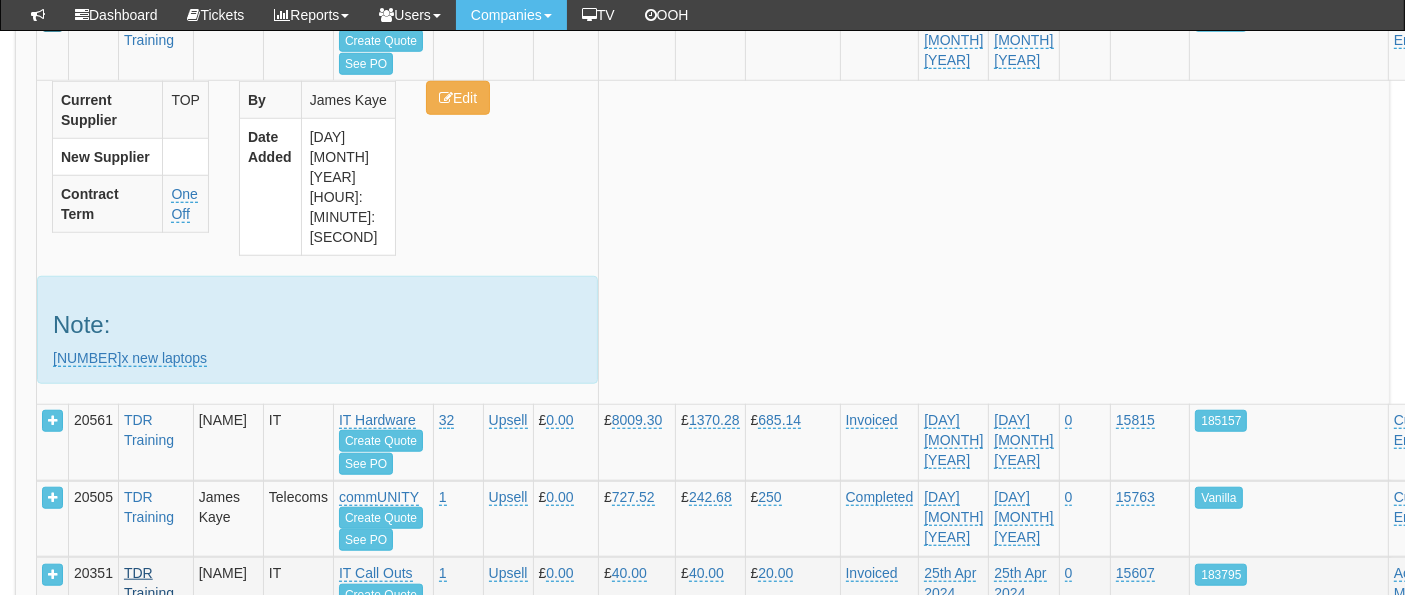 scroll, scrollTop: 1777, scrollLeft: 0, axis: vertical 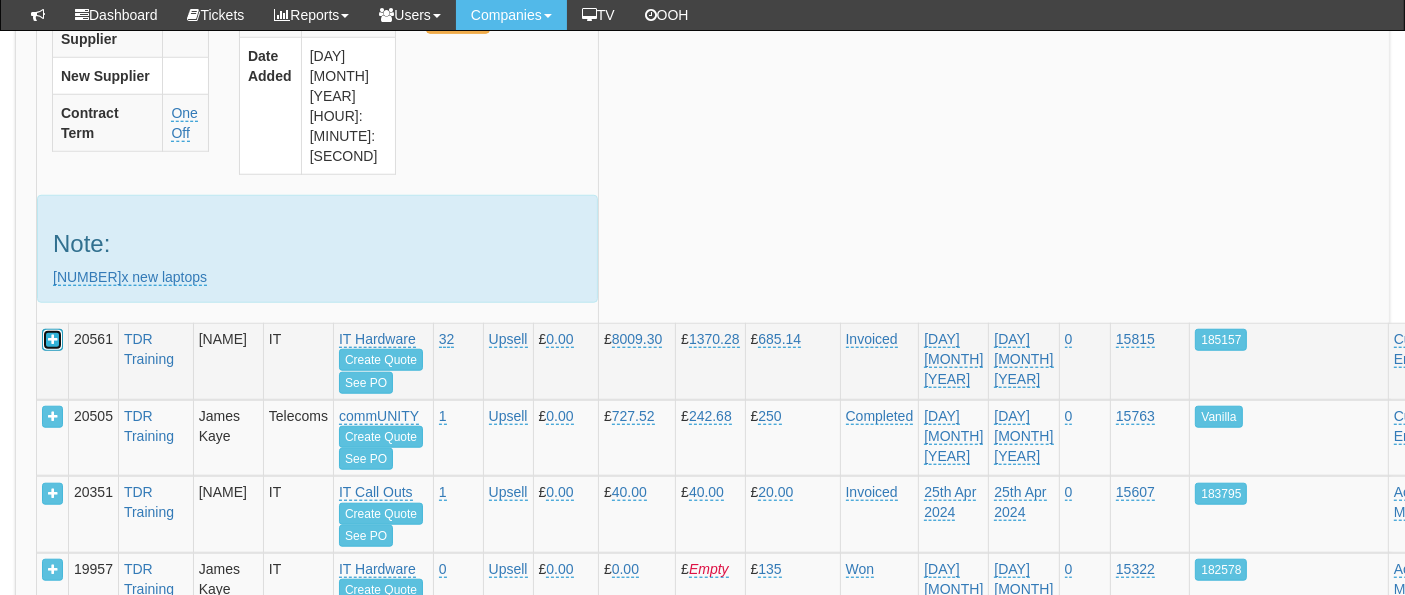 click at bounding box center [52, 340] 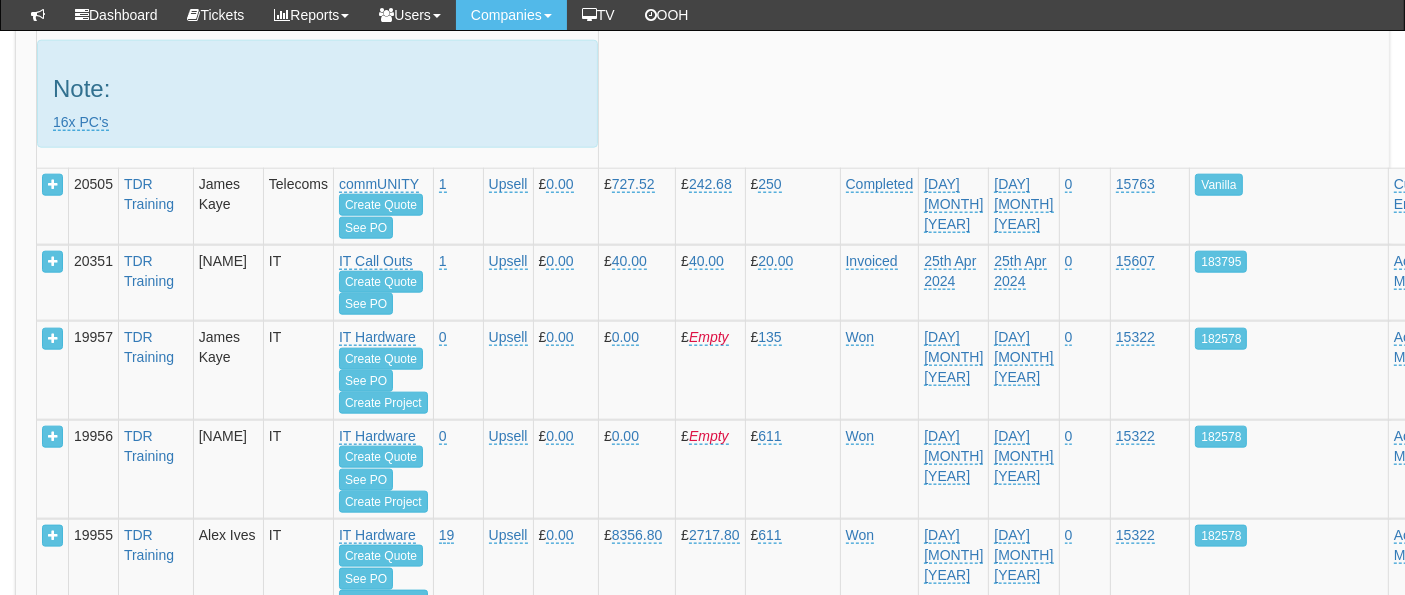 scroll, scrollTop: 2554, scrollLeft: 0, axis: vertical 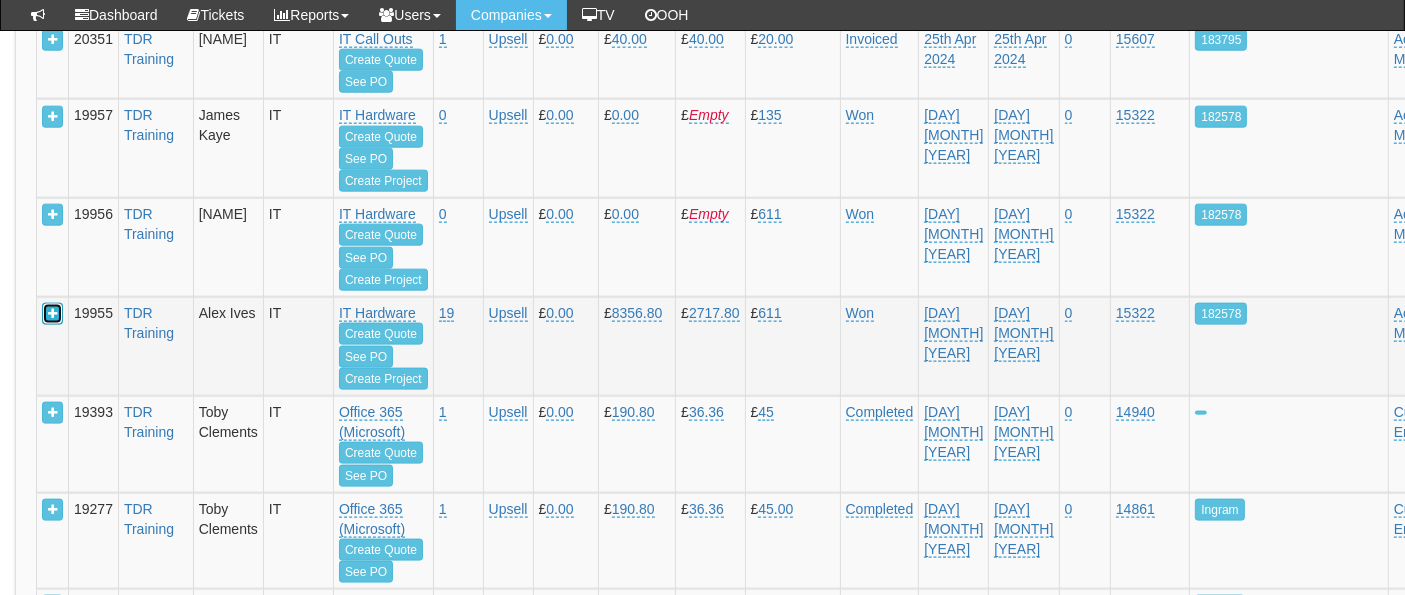 click at bounding box center [52, 314] 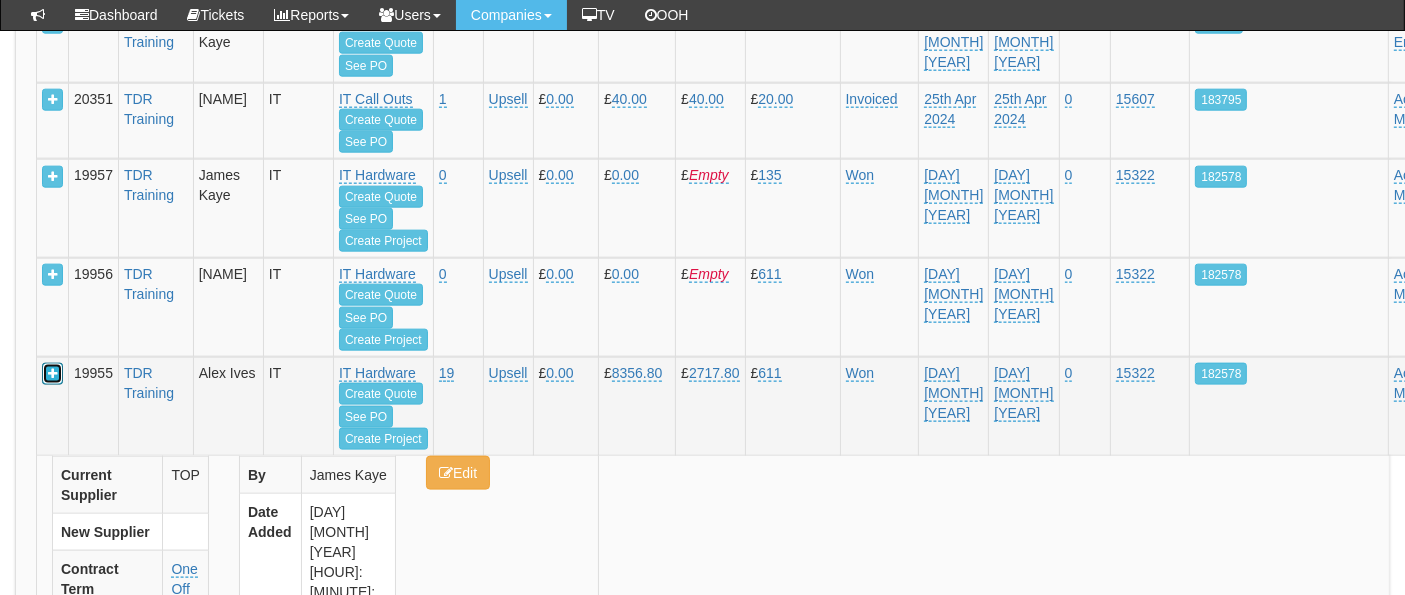 scroll, scrollTop: 2443, scrollLeft: 0, axis: vertical 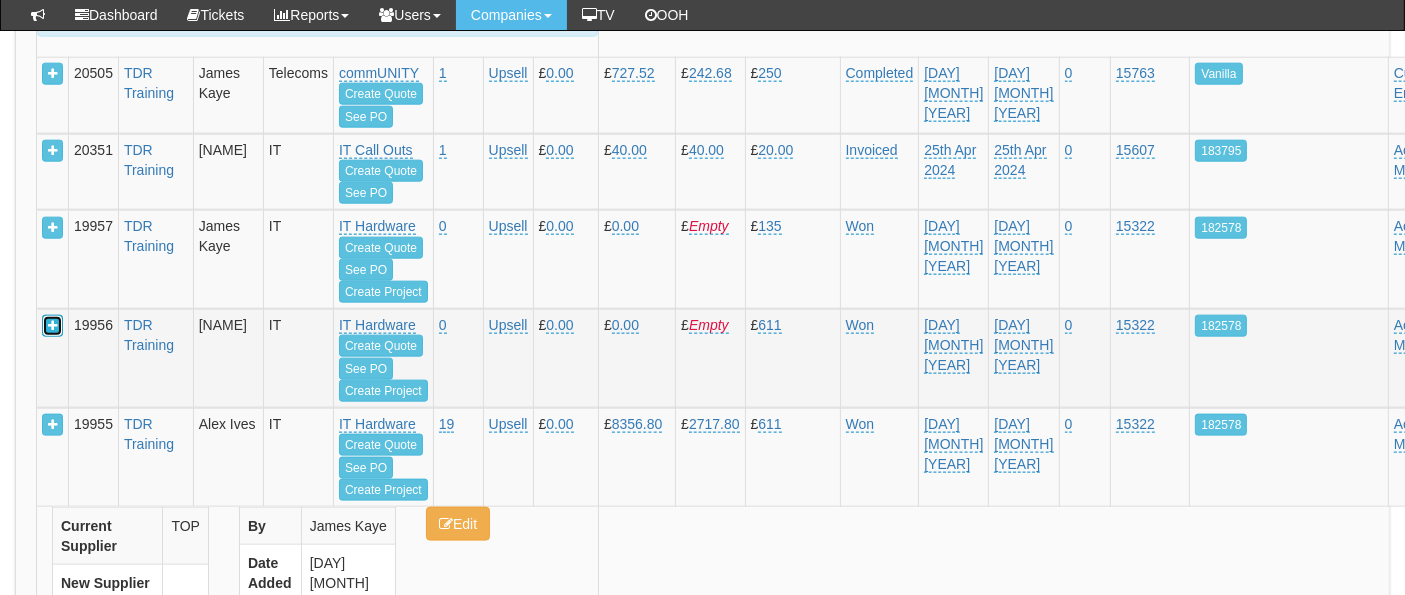 click at bounding box center [52, 326] 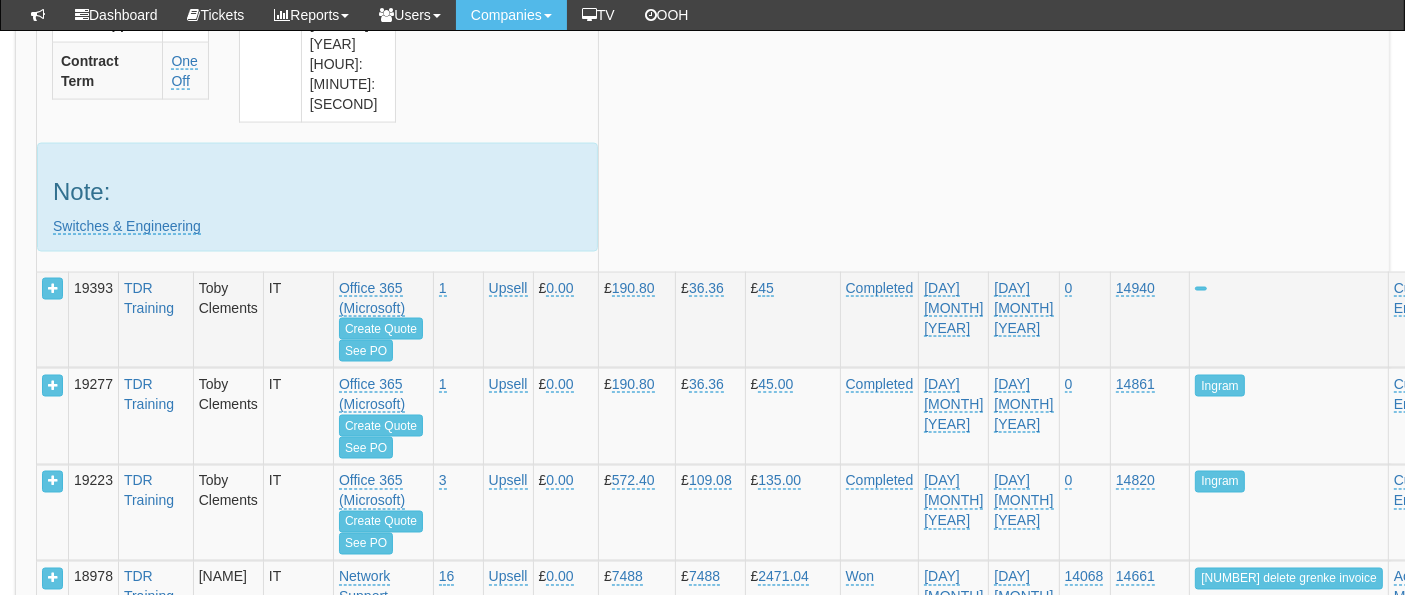 scroll, scrollTop: 3443, scrollLeft: 0, axis: vertical 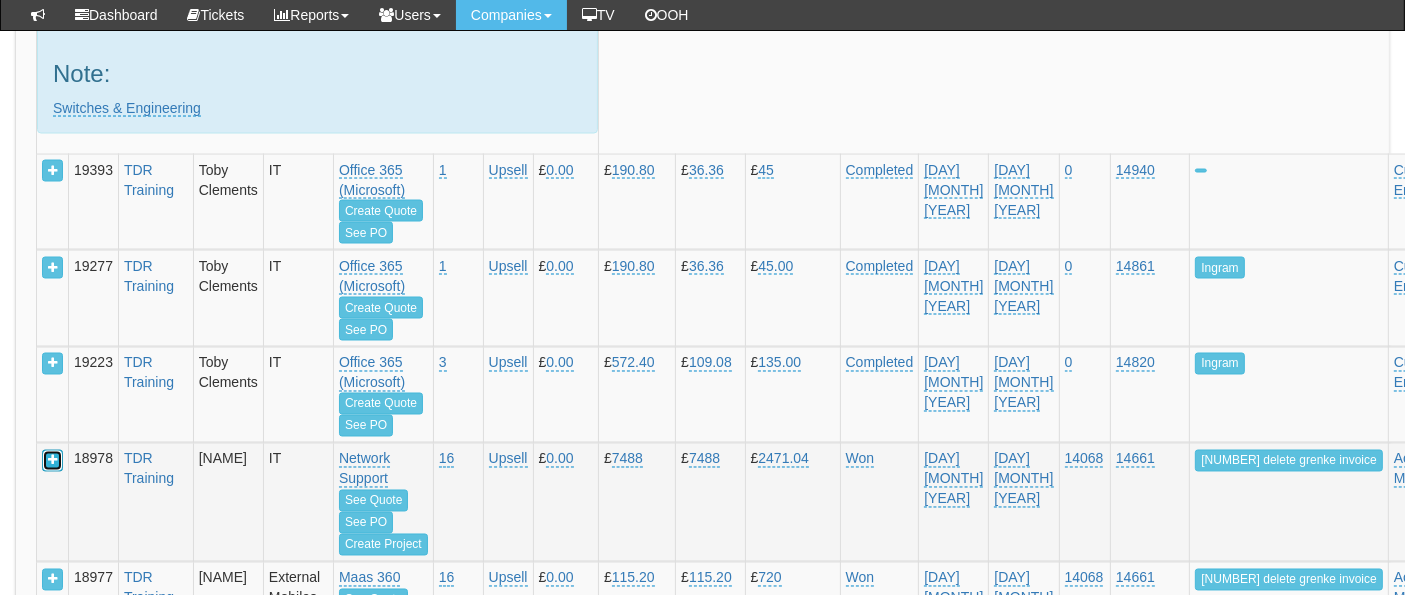 click at bounding box center [52, 461] 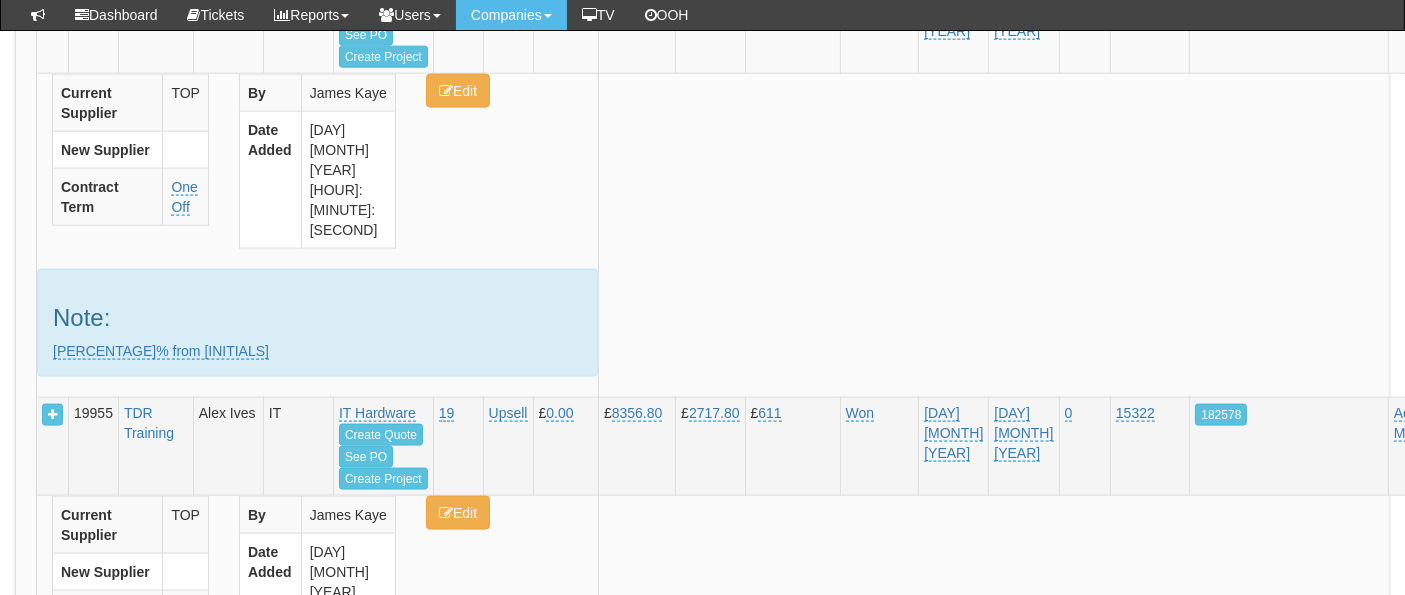 scroll, scrollTop: 2888, scrollLeft: 0, axis: vertical 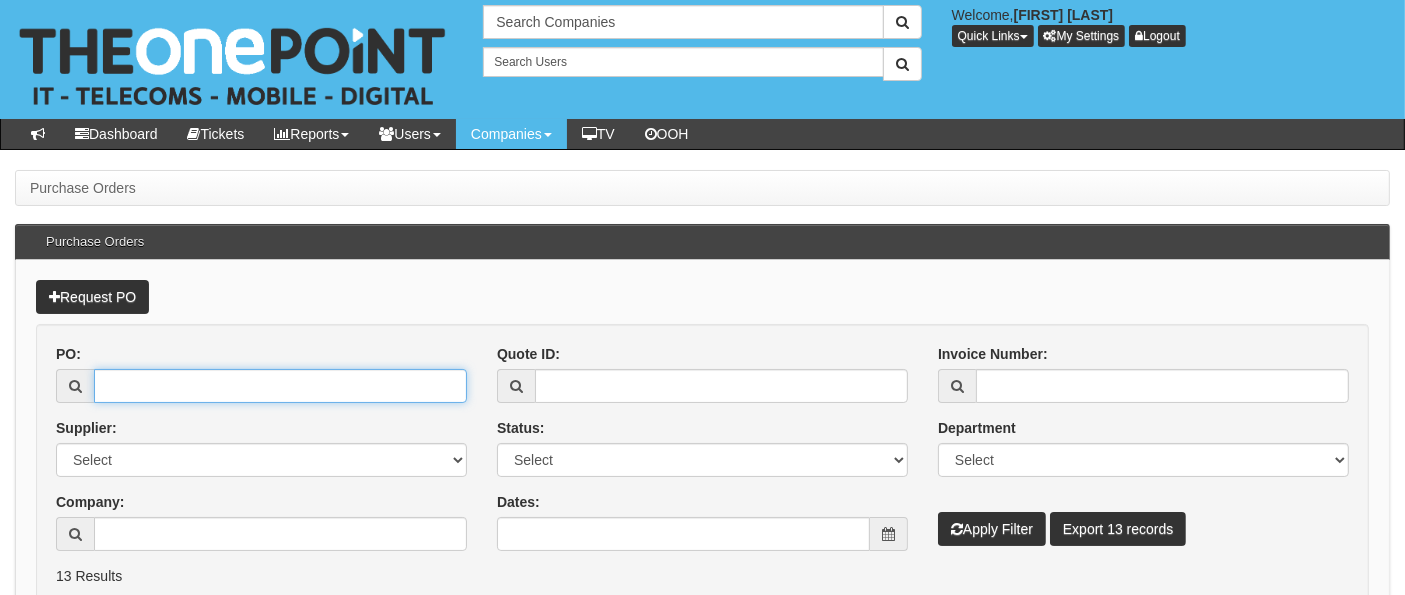 click on "PO:" at bounding box center (280, 386) 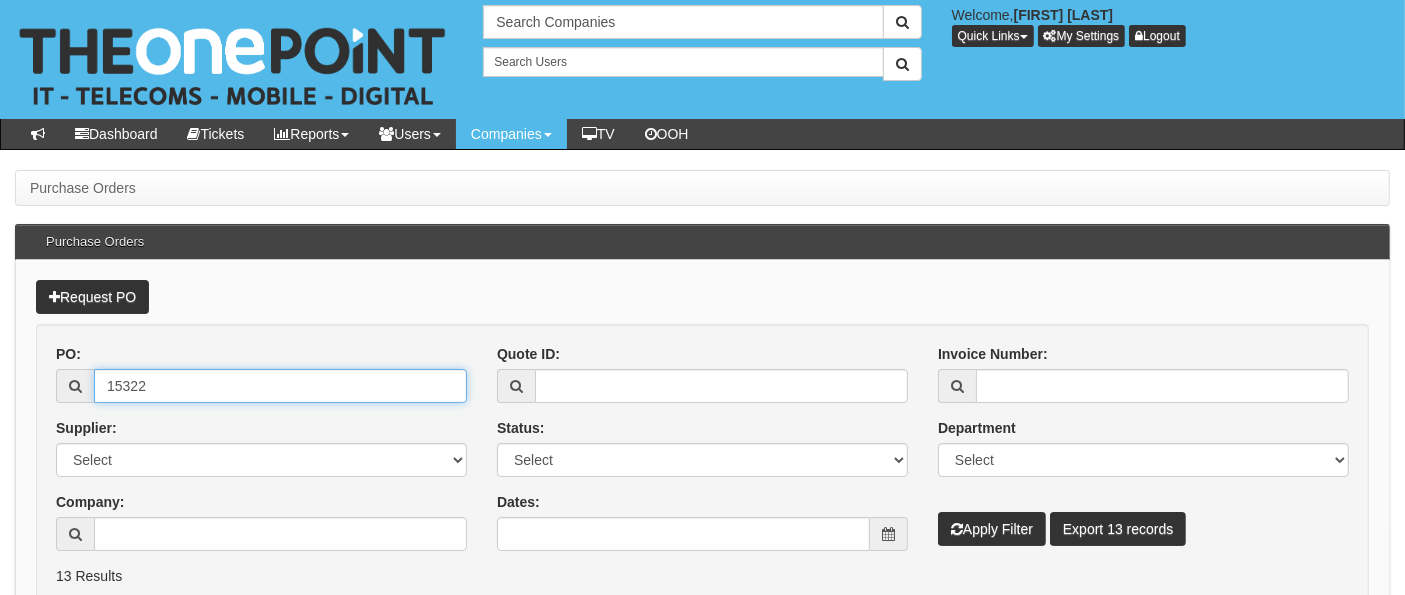 type on "15322" 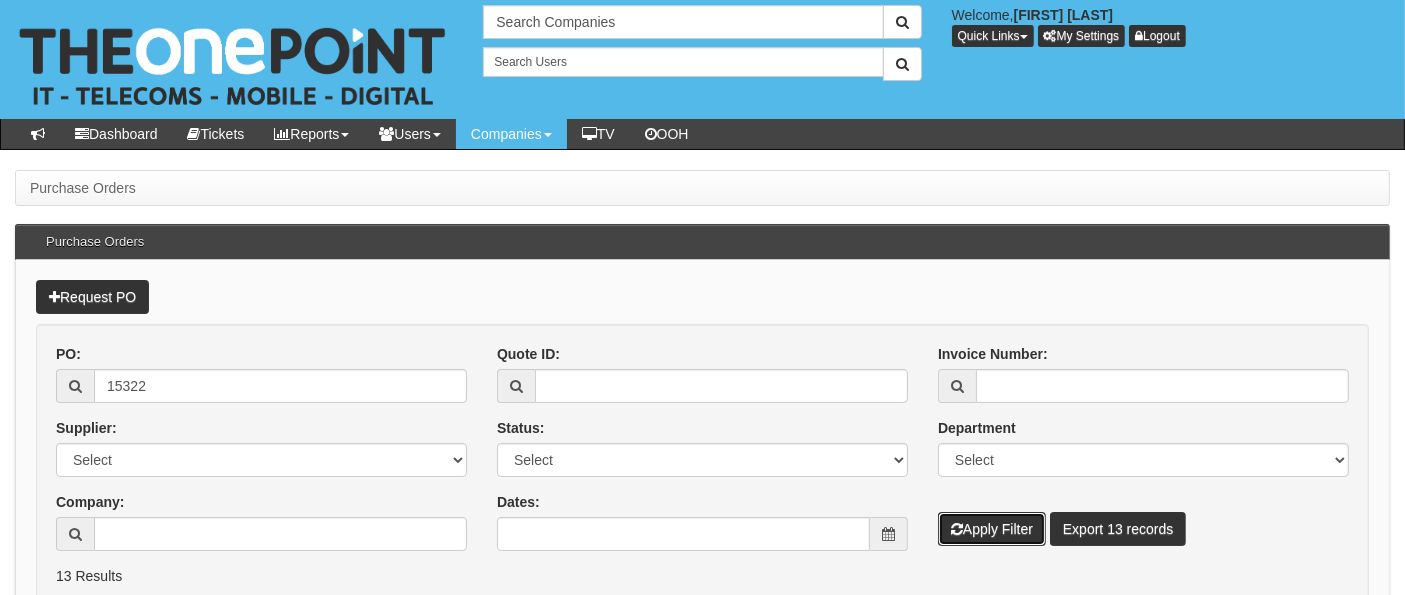 click on "Apply Filter" at bounding box center (992, 529) 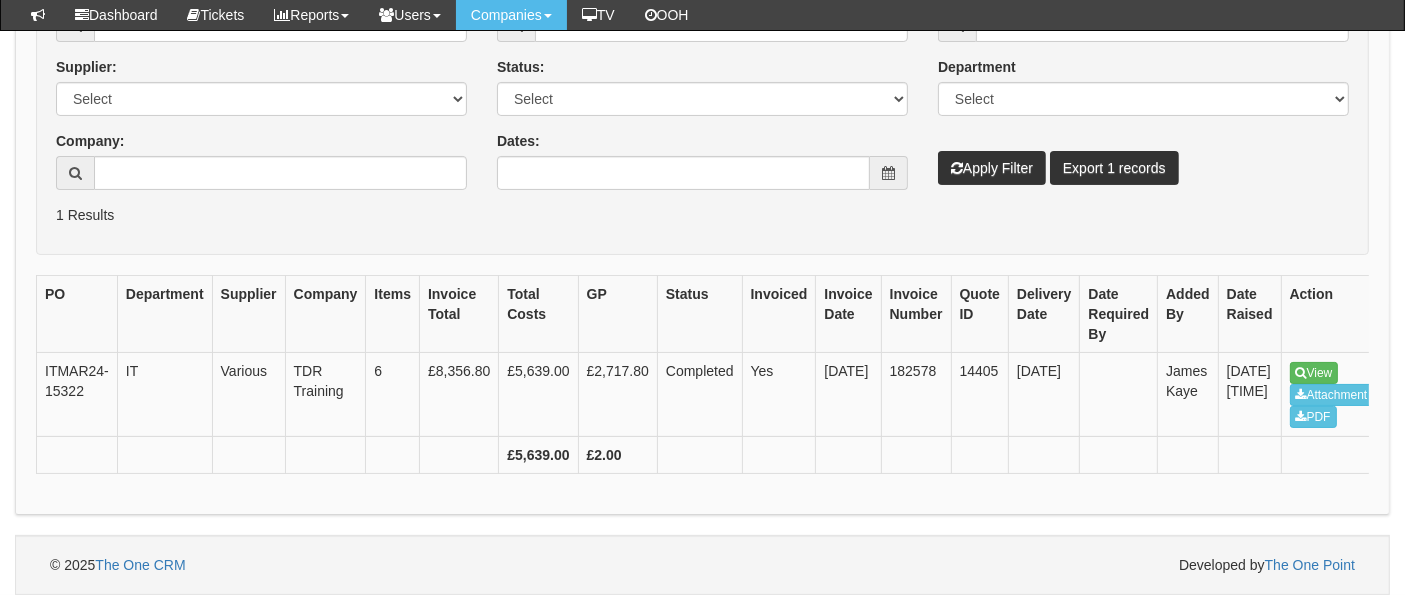 scroll, scrollTop: 318, scrollLeft: 0, axis: vertical 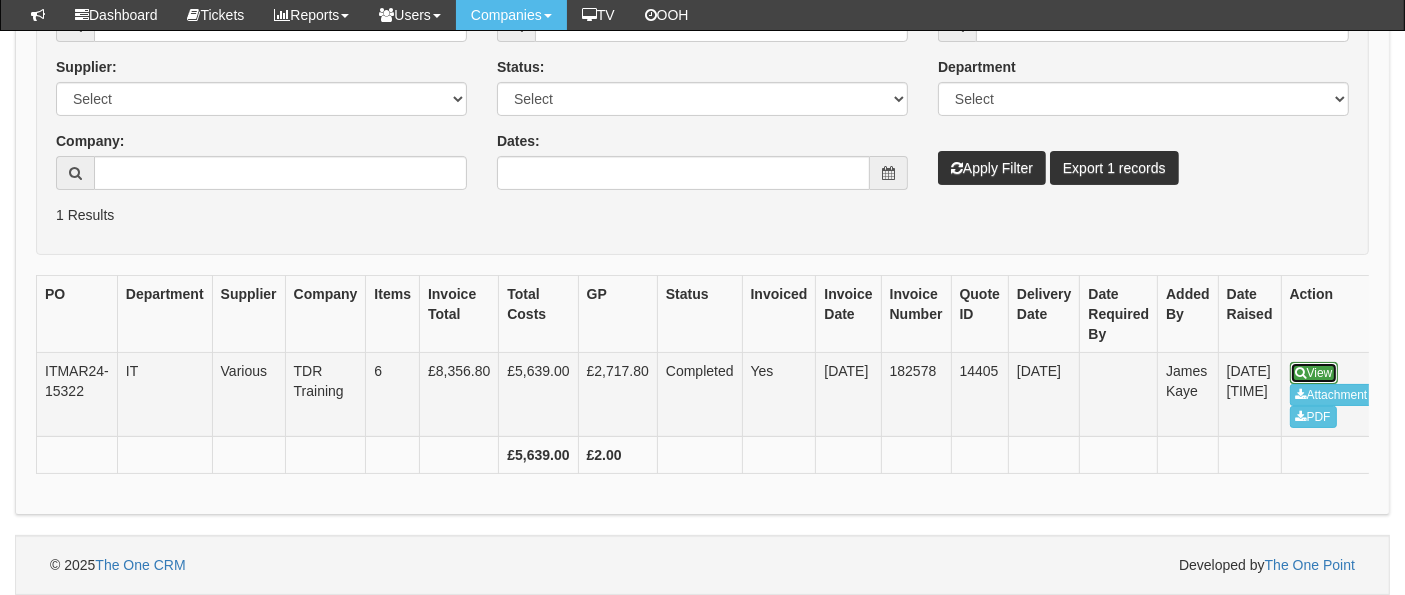 click on "View" at bounding box center (1314, 373) 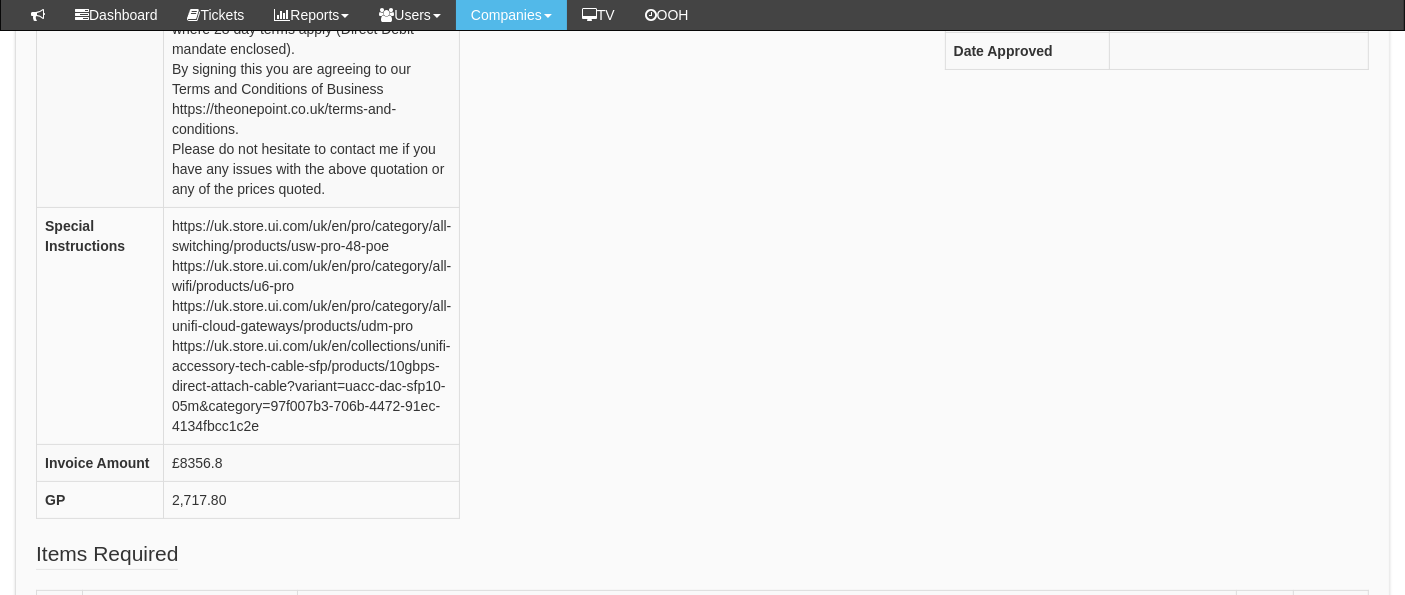 scroll, scrollTop: 777, scrollLeft: 0, axis: vertical 